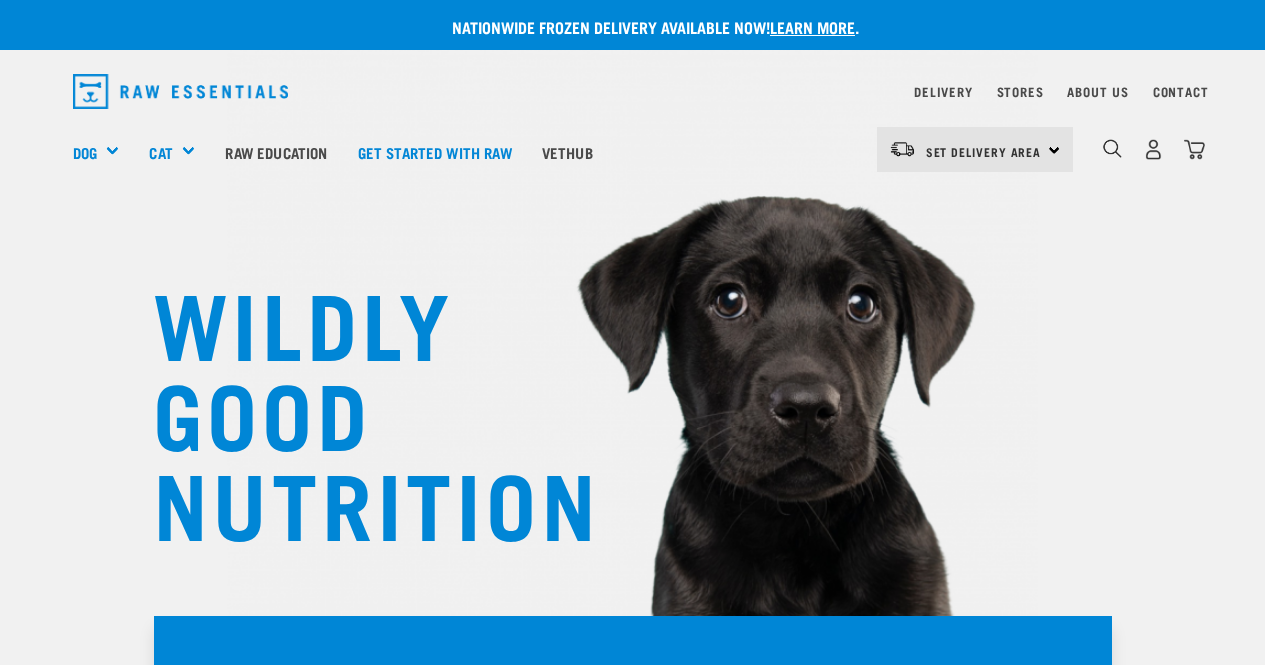 scroll, scrollTop: 0, scrollLeft: 0, axis: both 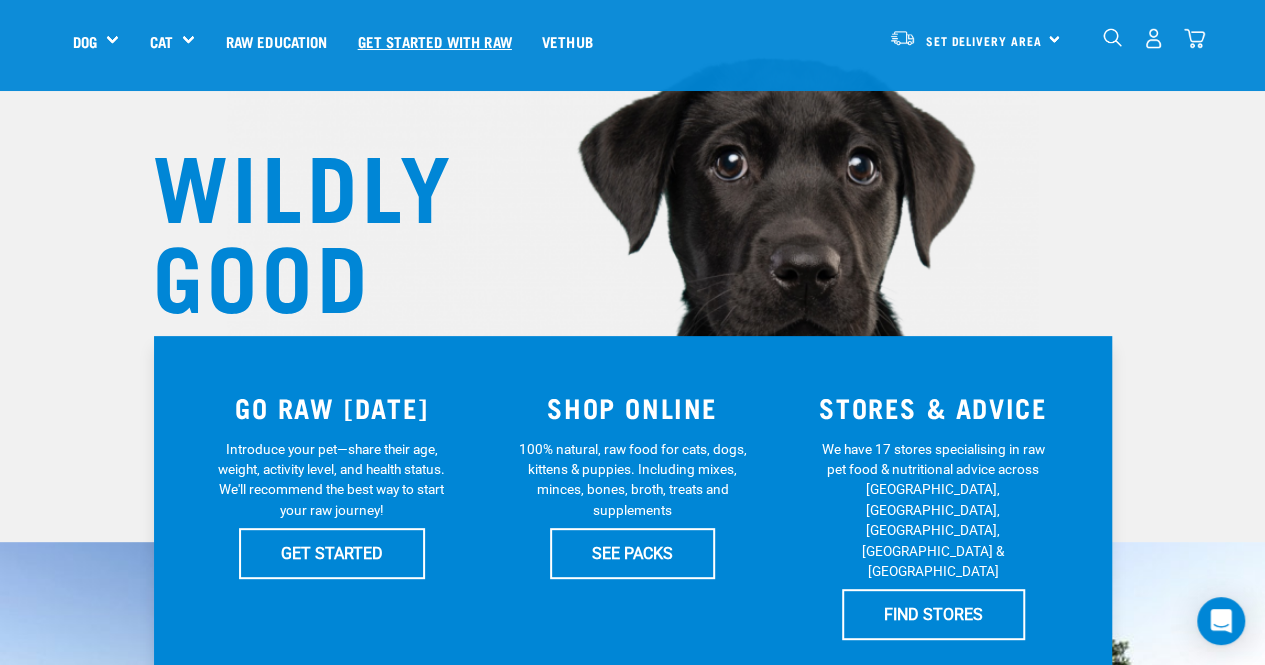 click on "Get started with Raw" at bounding box center (435, 41) 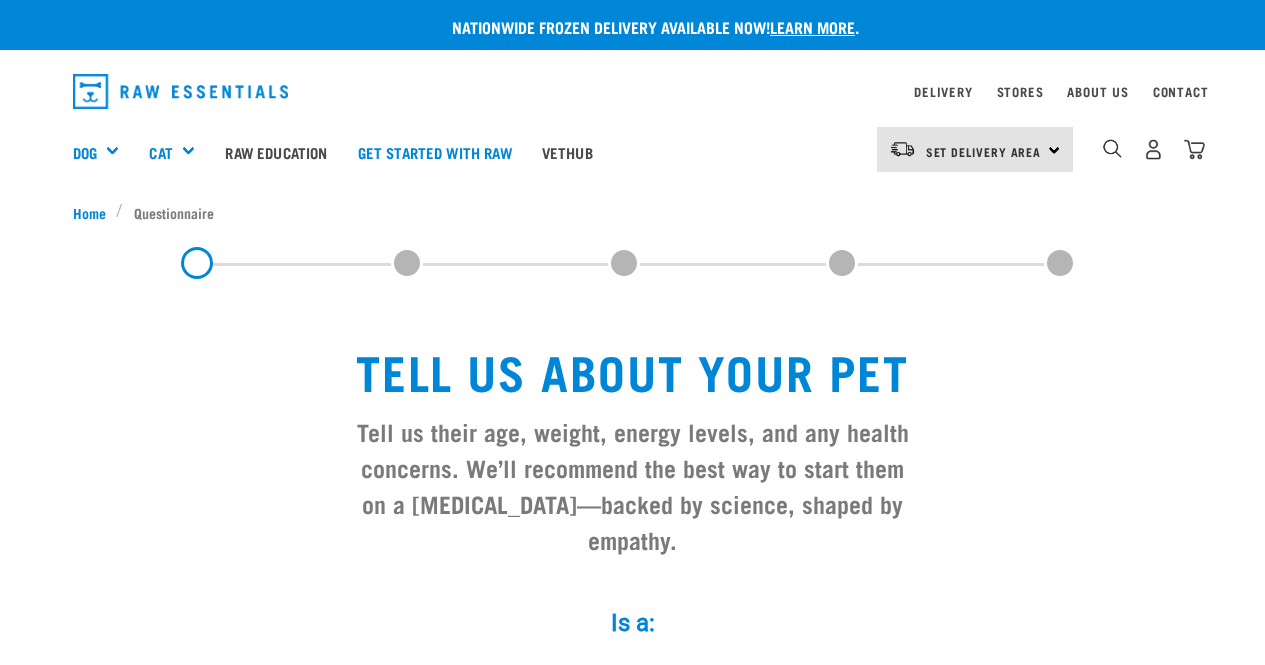 scroll, scrollTop: 0, scrollLeft: 0, axis: both 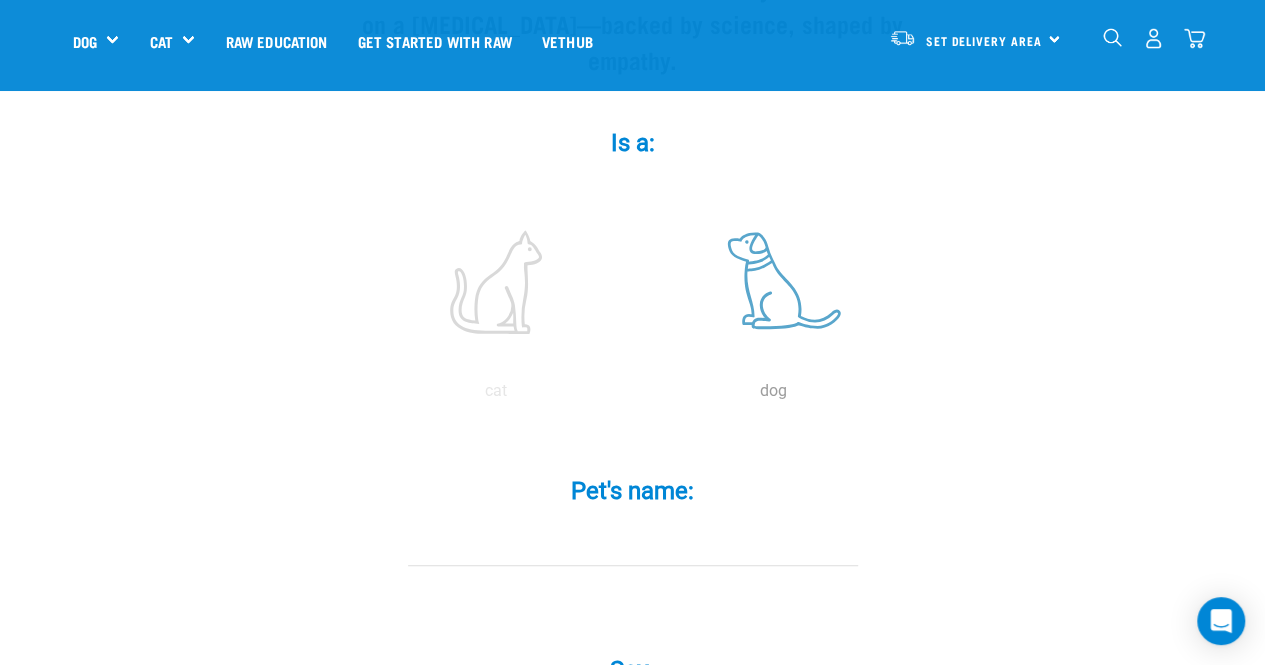 click at bounding box center (774, 282) 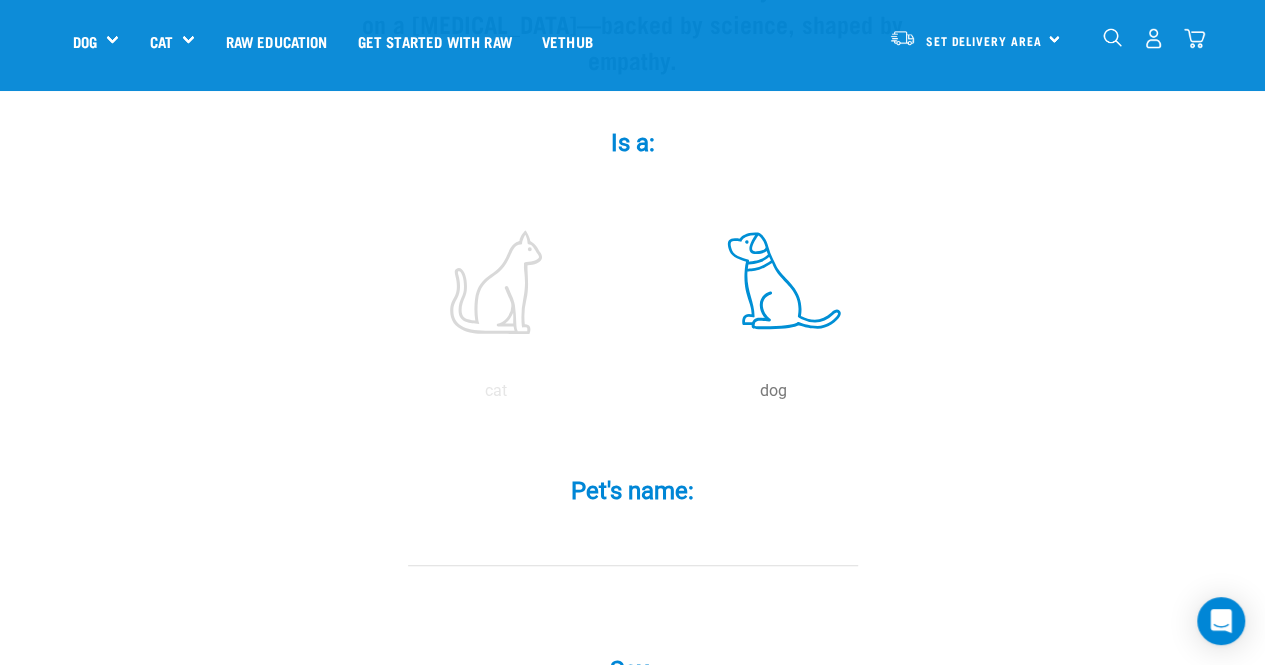 click on "Pet's name: *" at bounding box center (633, 543) 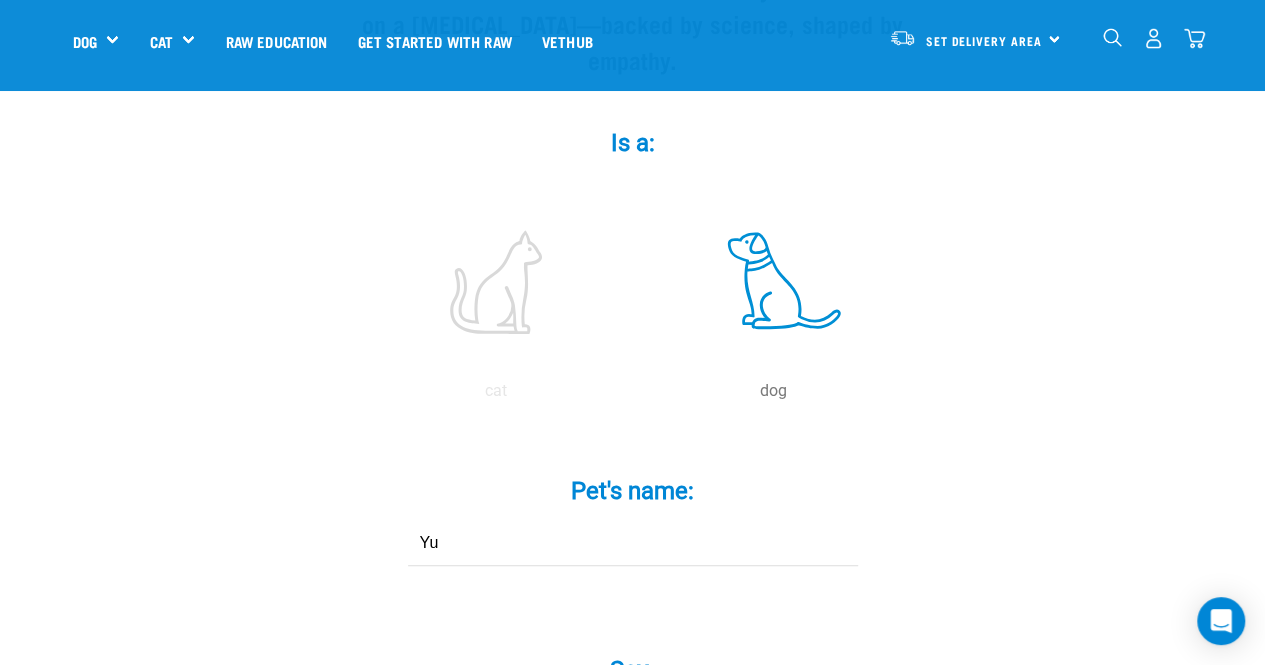 type on "Y" 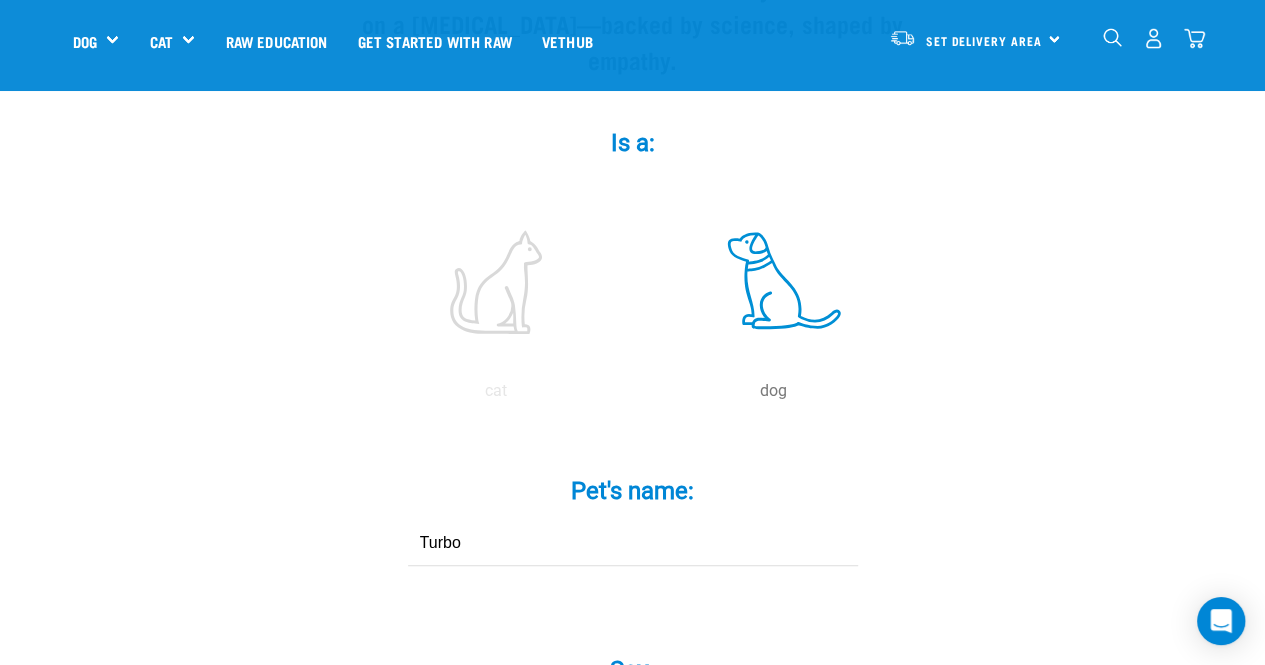 scroll, scrollTop: 0, scrollLeft: 0, axis: both 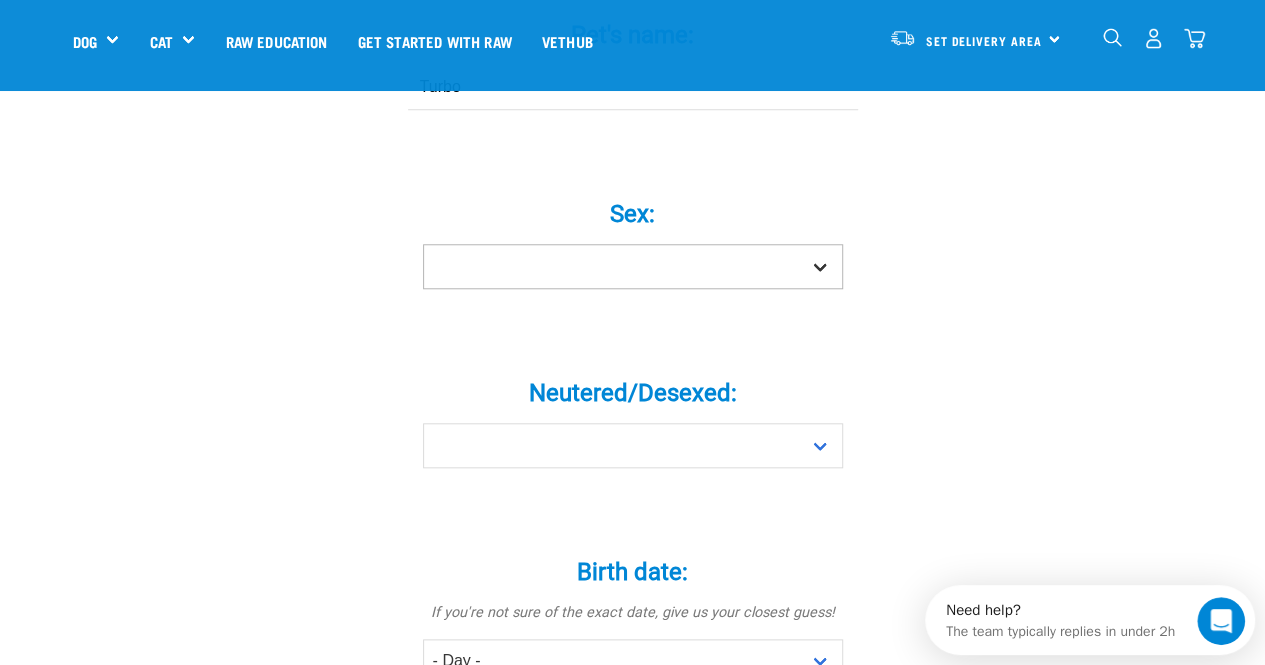 type on "Turbo" 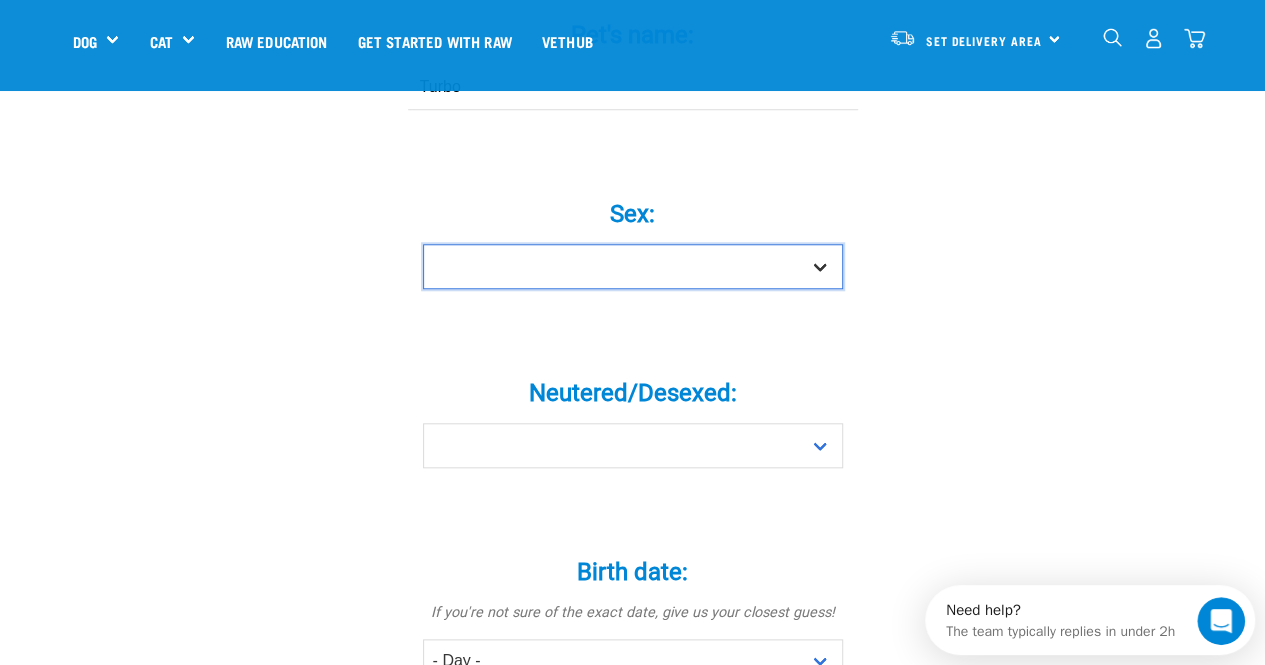 click on "Boy
Girl" at bounding box center (633, 266) 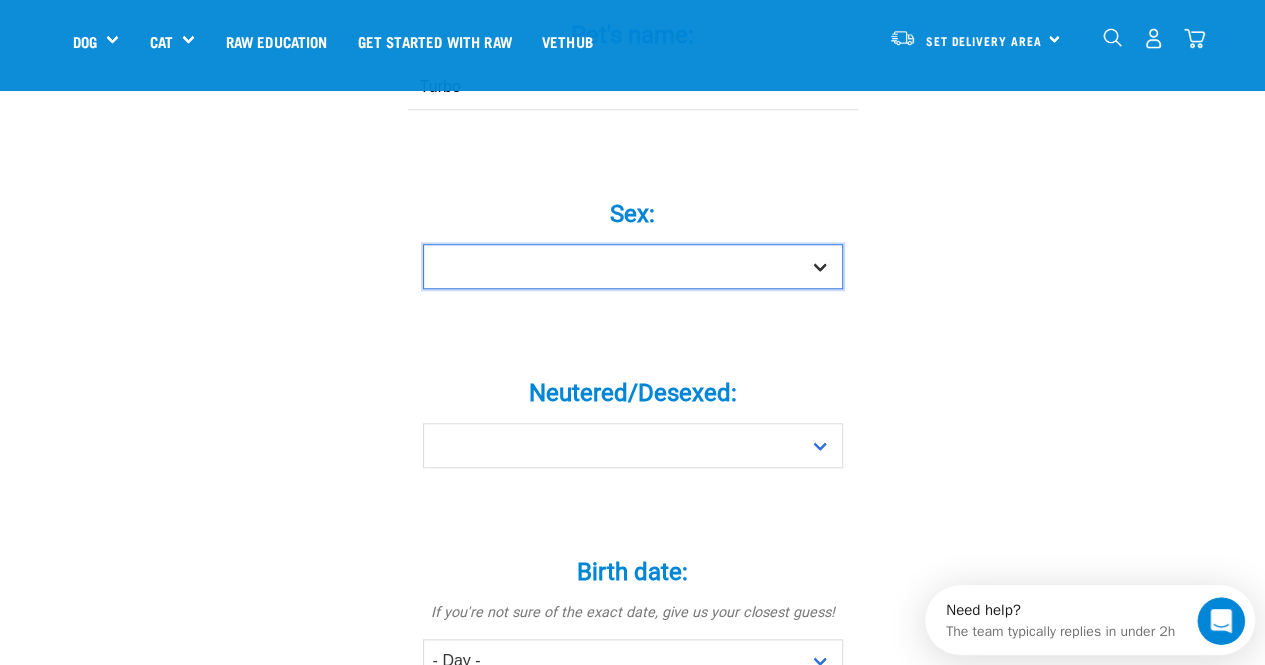 select on "boy" 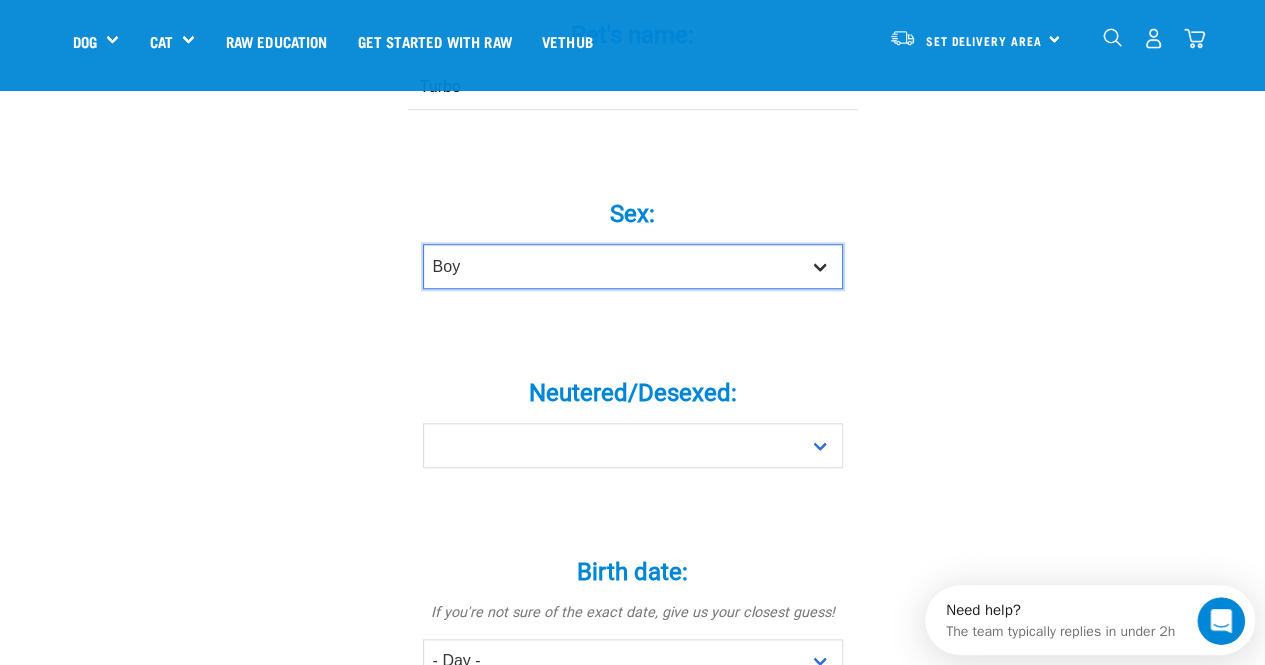 click on "Boy
Girl" at bounding box center (633, 266) 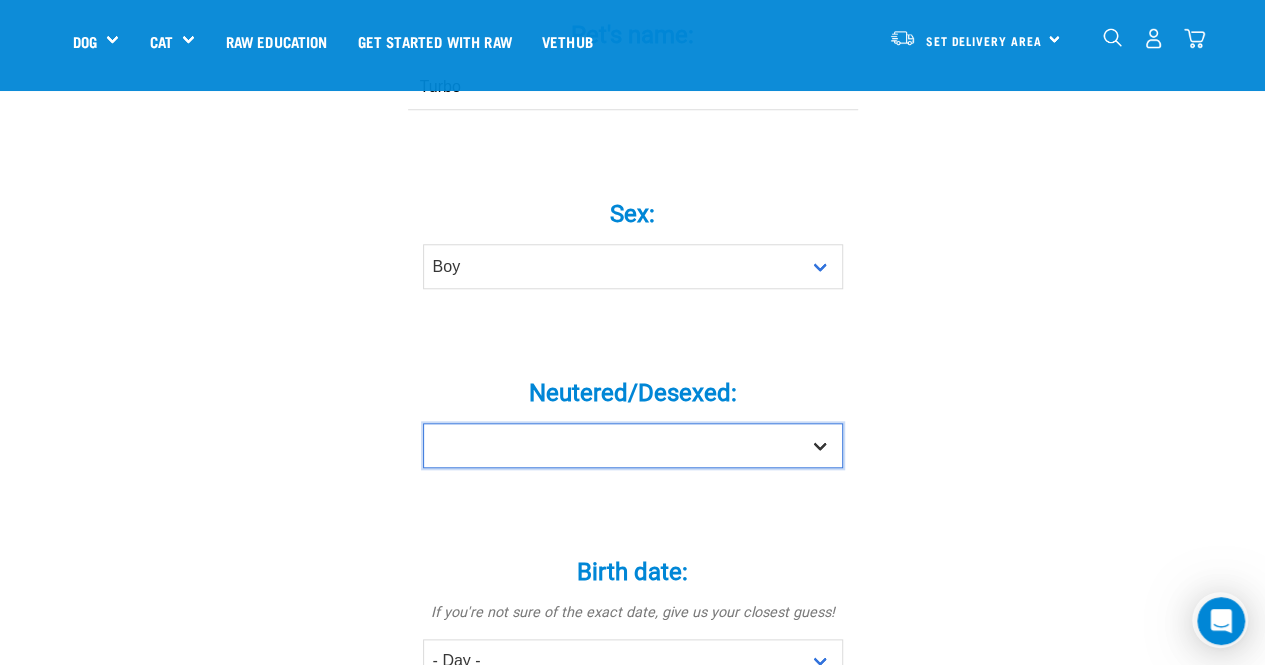 click on "Yes
No" at bounding box center [633, 445] 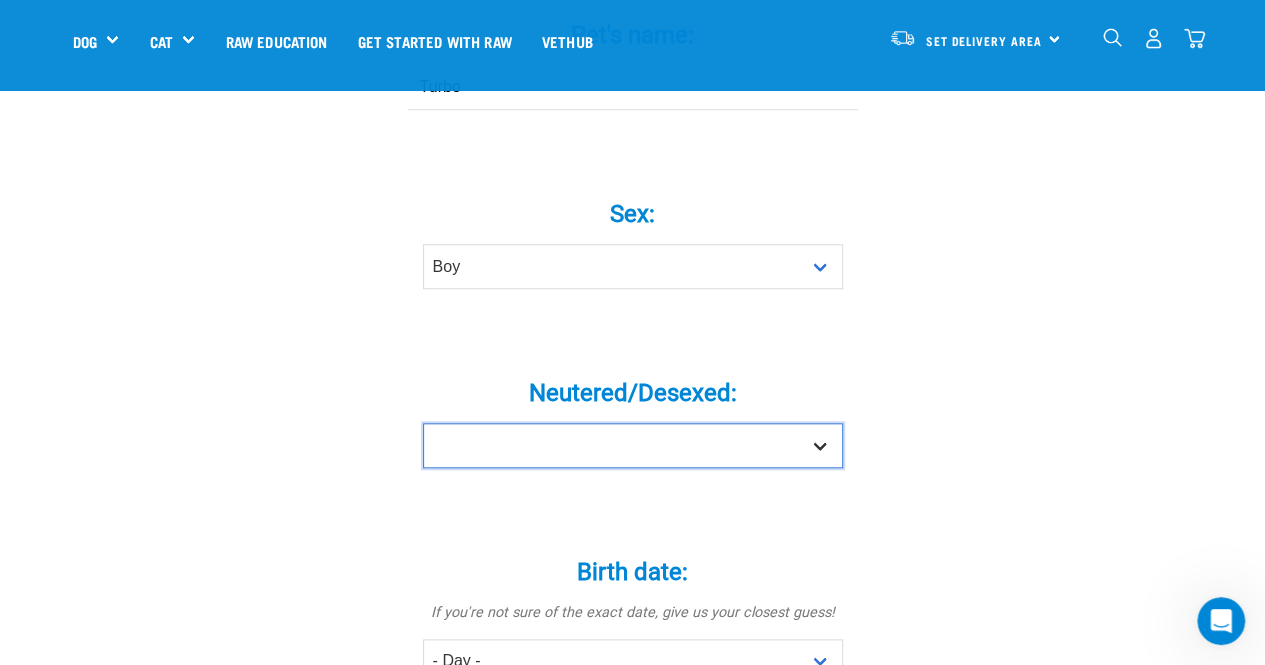 select on "yes" 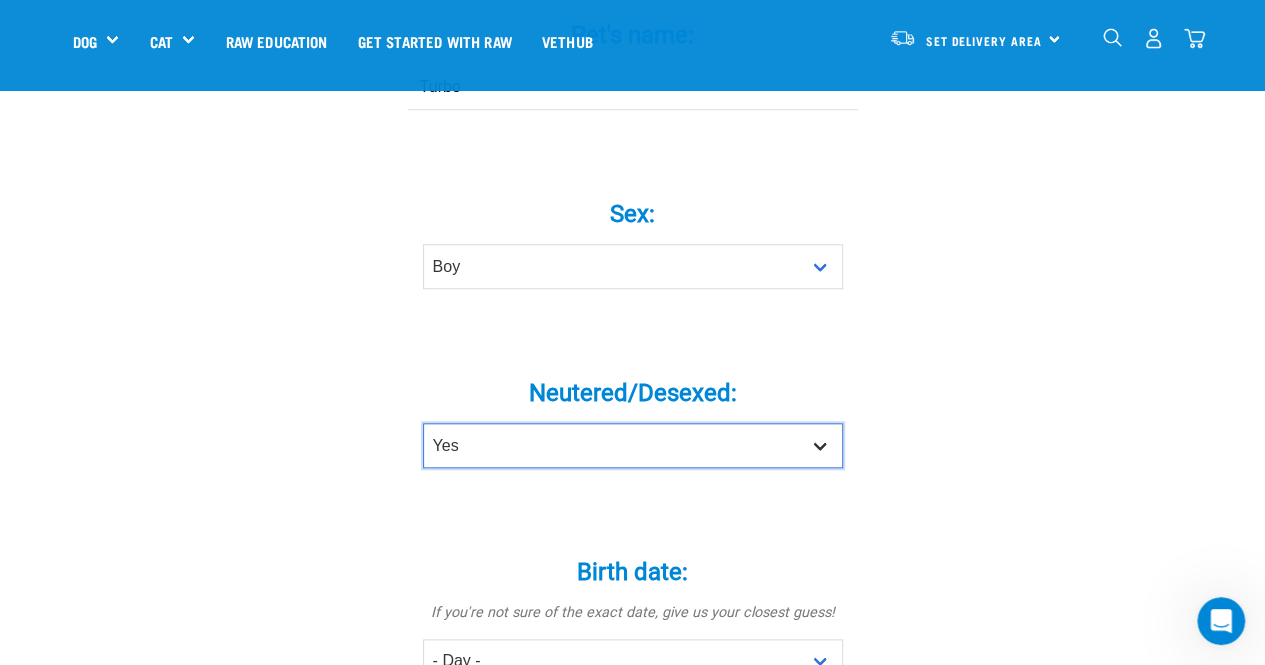 click on "Yes
No" at bounding box center [633, 445] 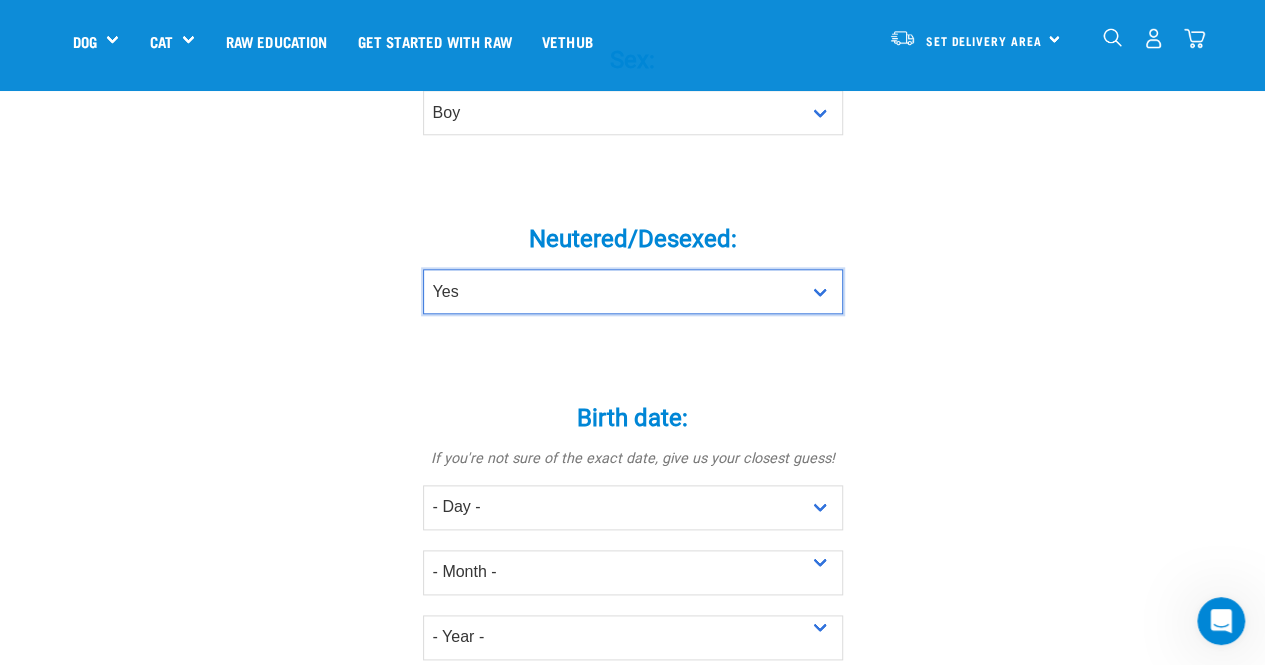 scroll, scrollTop: 950, scrollLeft: 0, axis: vertical 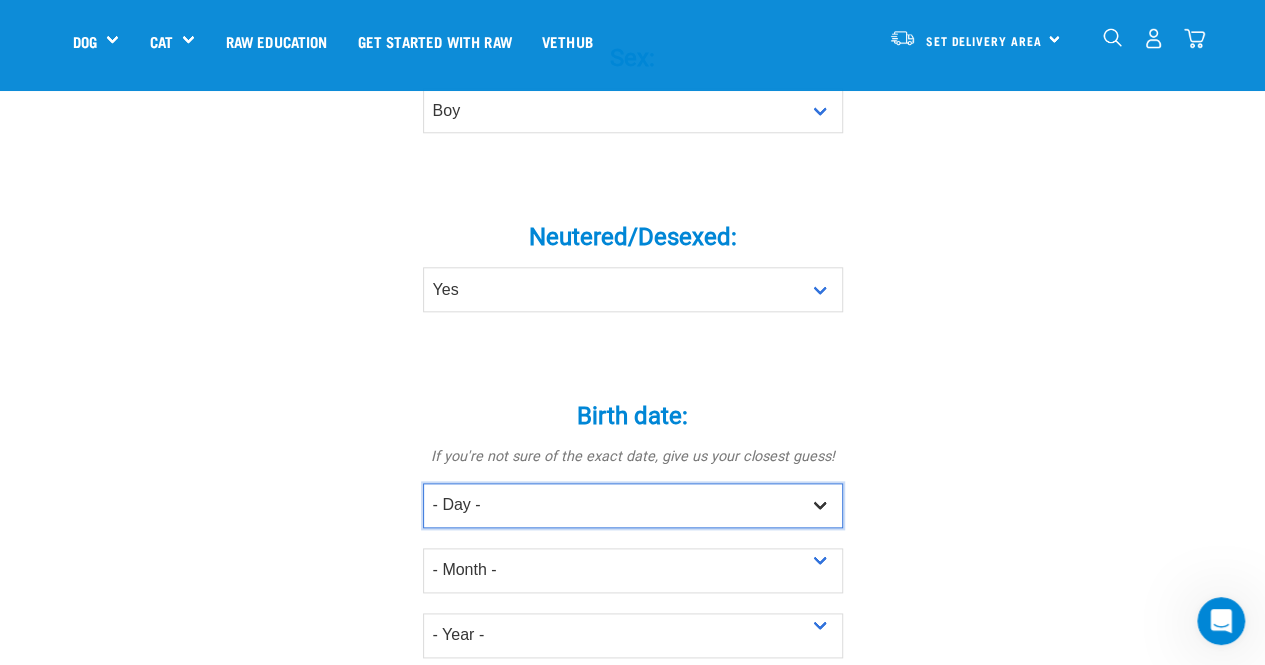 click on "- Day -
1
2
3
4
5
6
7
8
9
10 11 12 13 14 15 16 17 18 19 20 21 22 23 24 25 26 27" at bounding box center (633, 505) 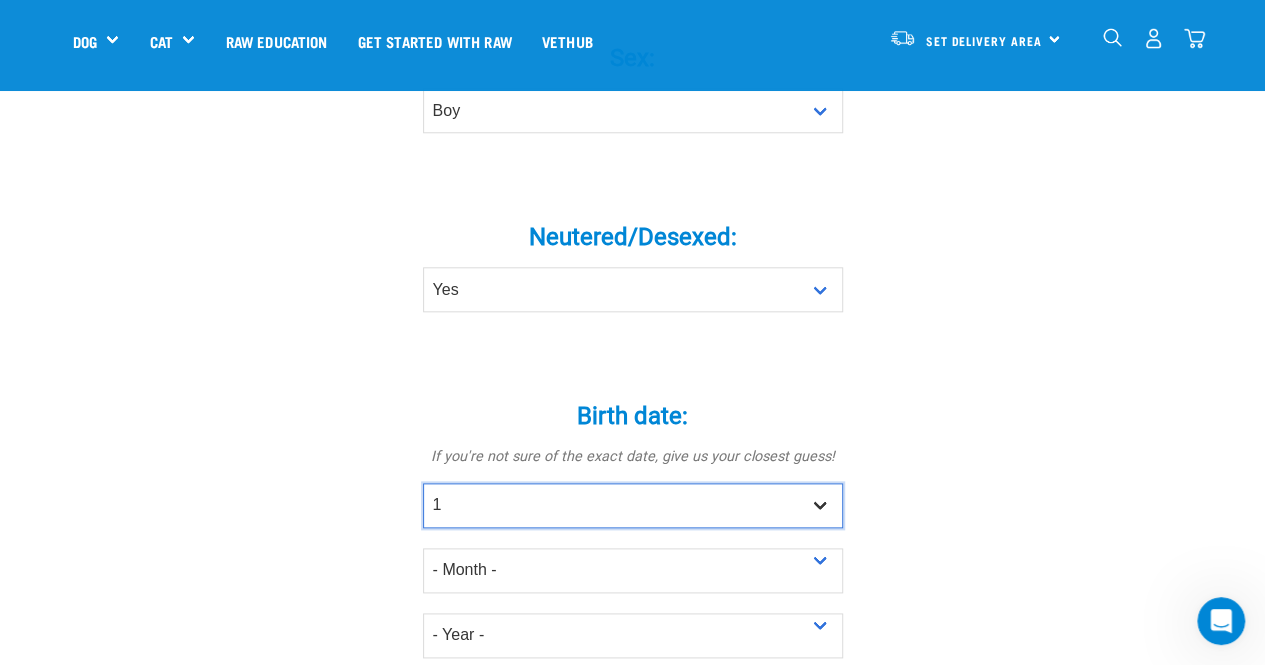 click on "- Day -
1
2
3
4
5
6
7
8
9
10 11 12 13 14 15 16 17 18 19 20 21 22 23 24 25 26 27" at bounding box center (633, 505) 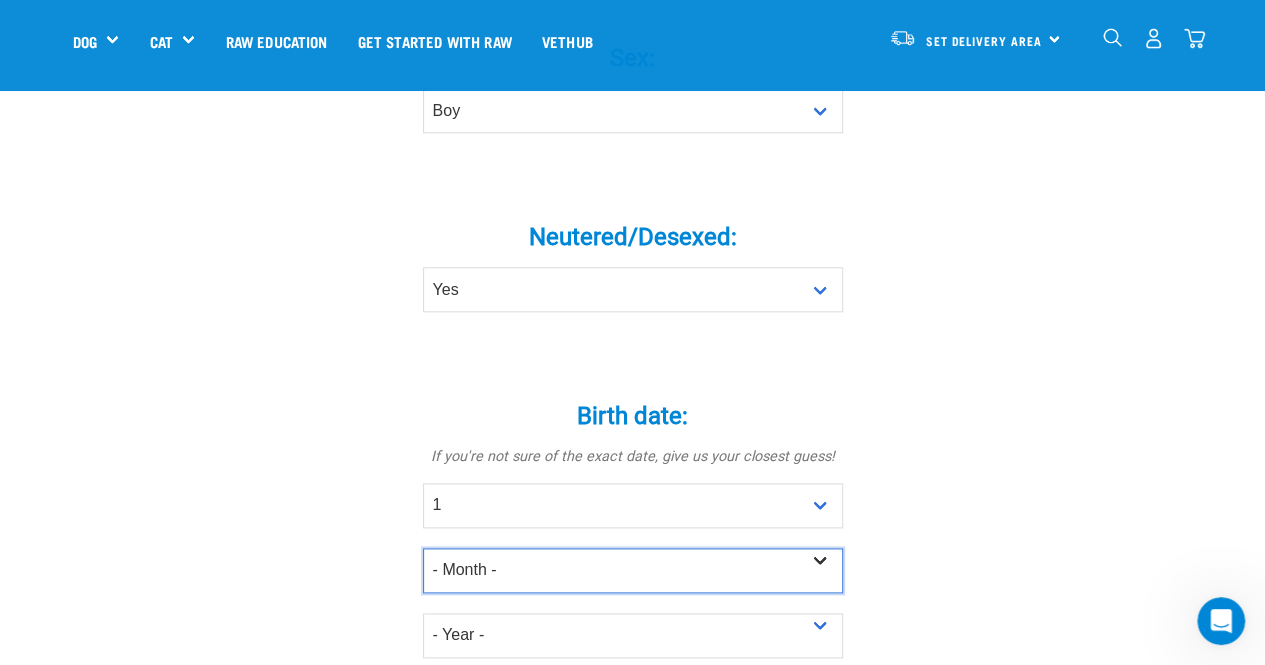 click on "- Month -
January
February
March
April
May
June July August September October November December" at bounding box center (633, 570) 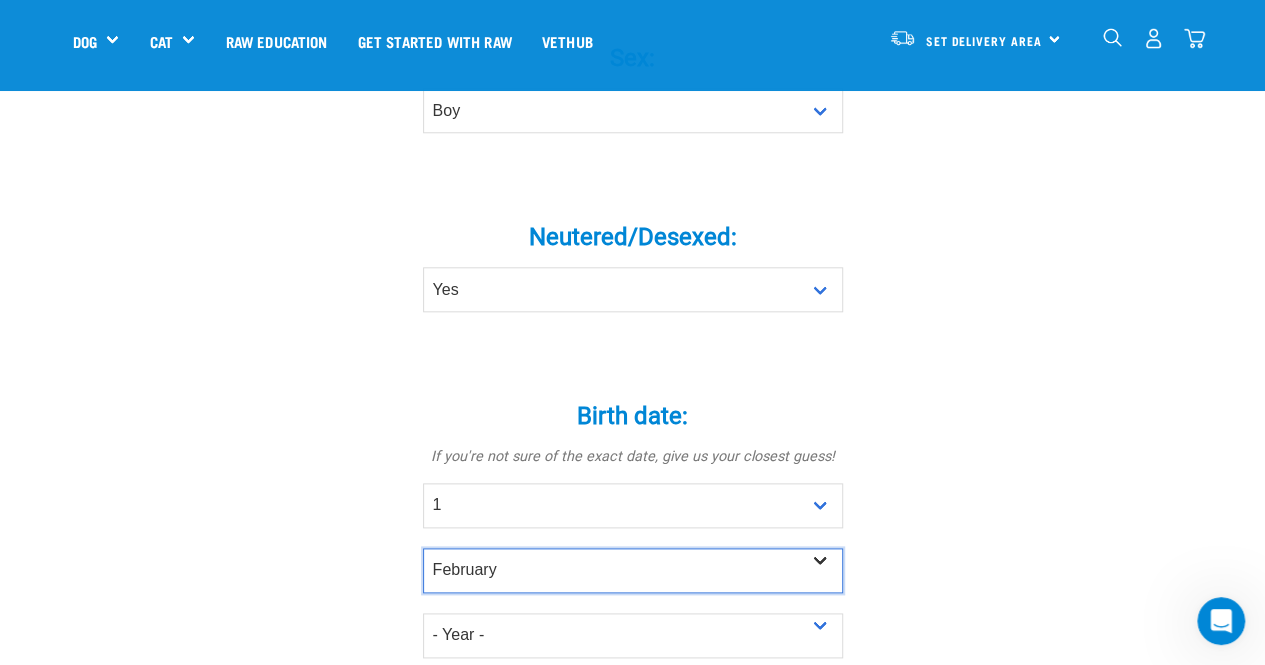 click on "- Month -
January
February
March
April
May
June July August September October November December" at bounding box center (633, 570) 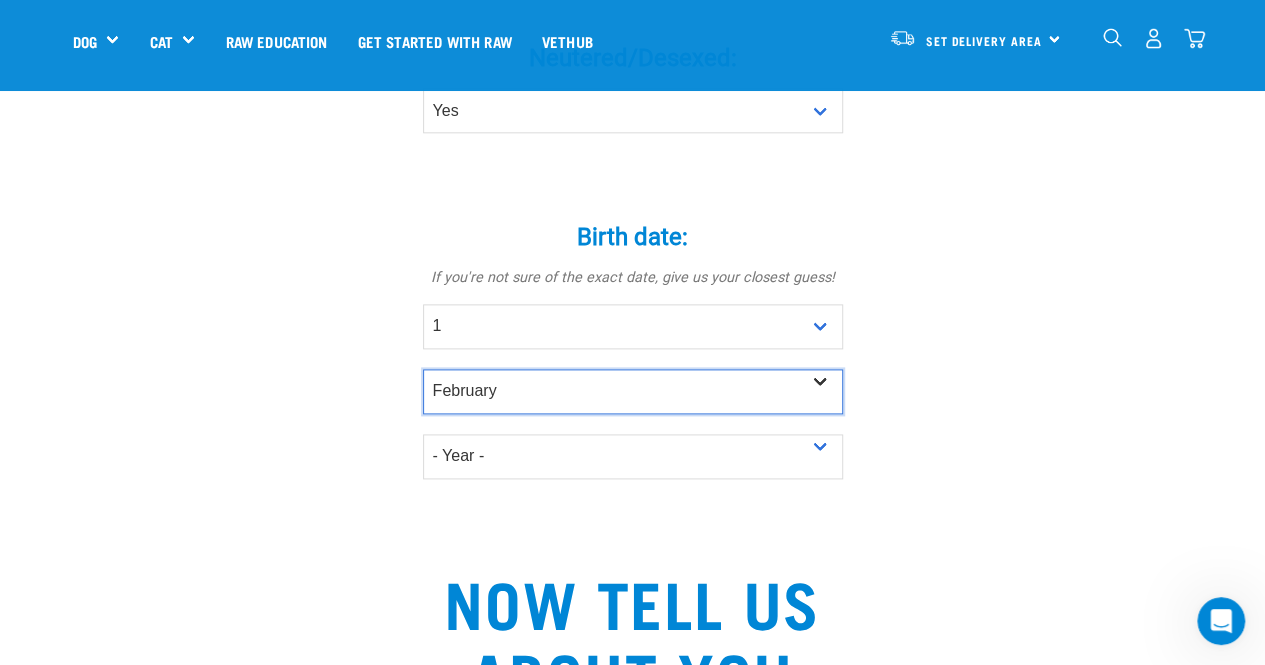 scroll, scrollTop: 1130, scrollLeft: 0, axis: vertical 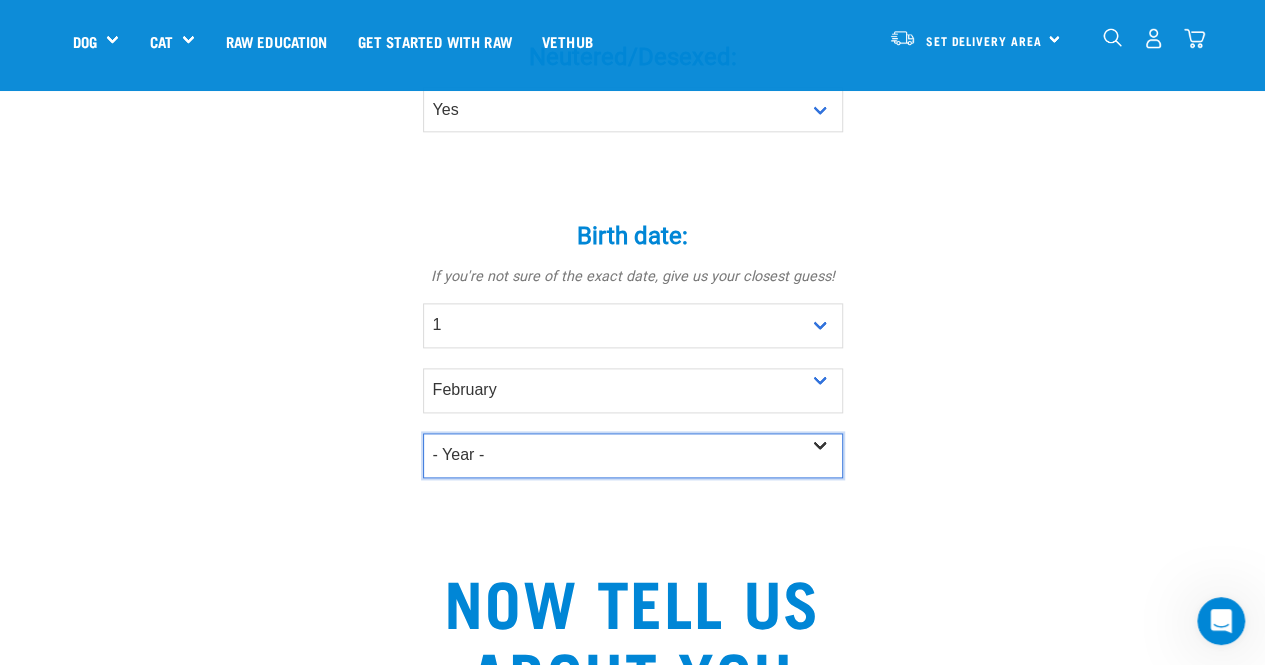click on "- Year -
2025
2024
2023
2022
2021
2020
2019 2018 2017 2016 2015 2014 2013" at bounding box center (633, 455) 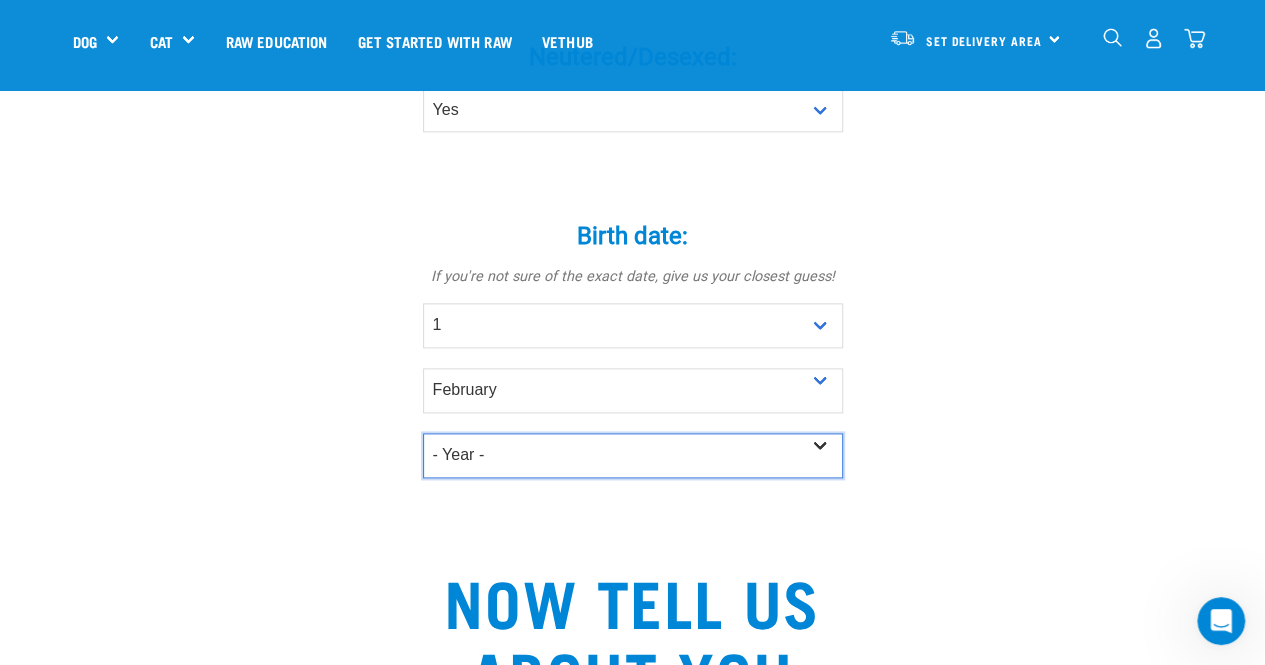 select on "2024" 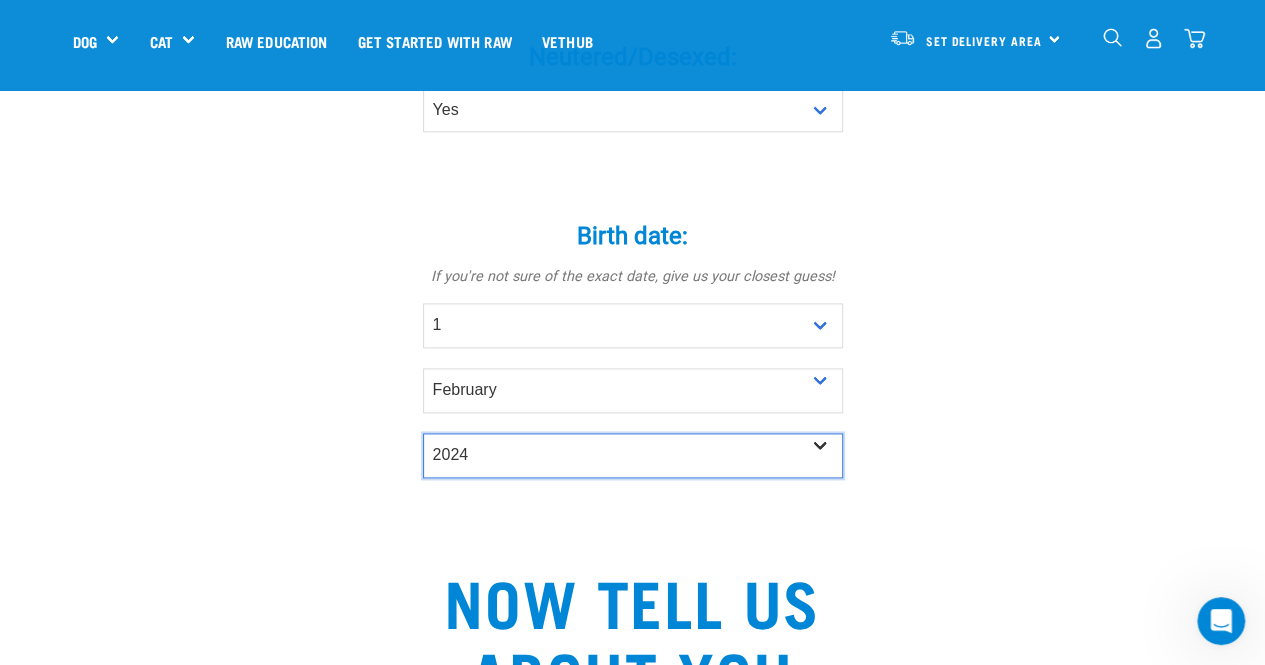 click on "- Year -
2025
2024
2023
2022
2021
2020
2019 2018 2017 2016 2015 2014 2013" at bounding box center [633, 455] 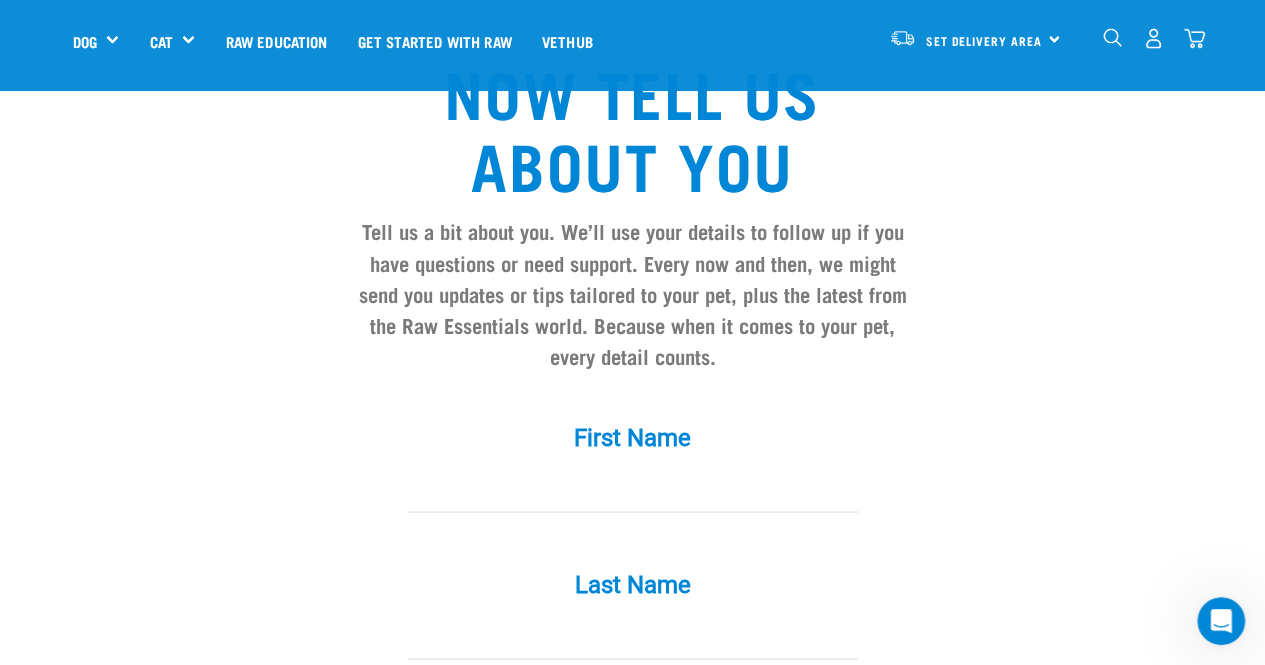 scroll, scrollTop: 1640, scrollLeft: 0, axis: vertical 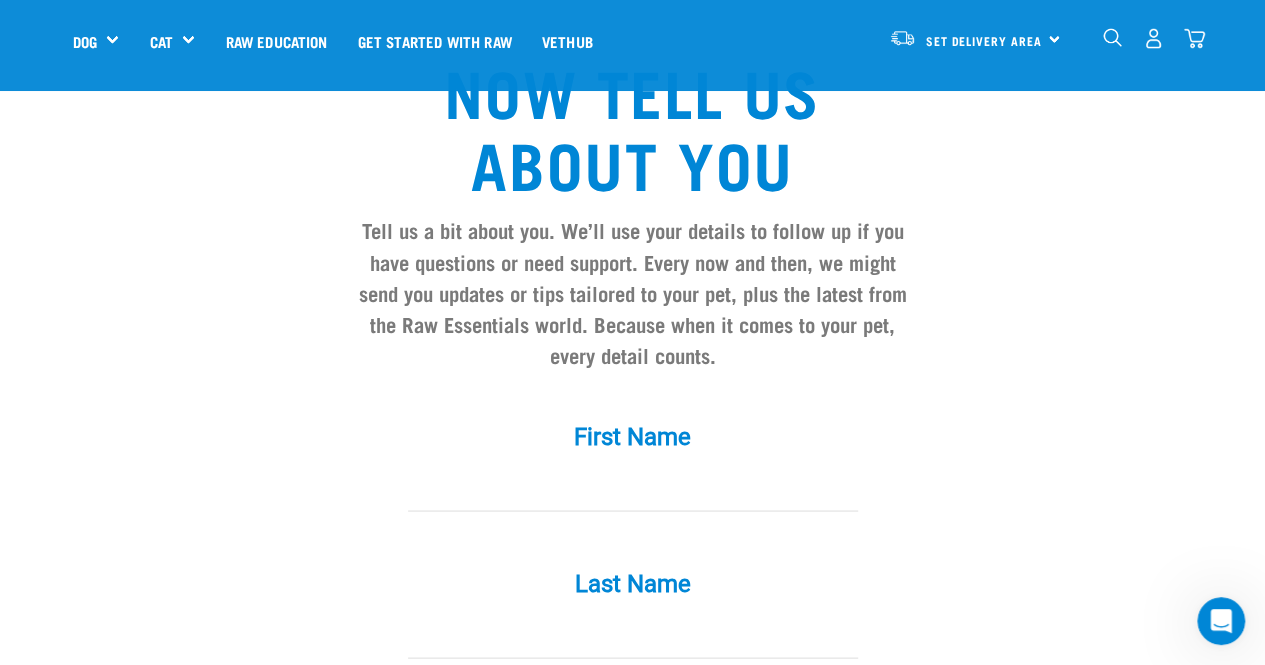 click at bounding box center [633, 488] 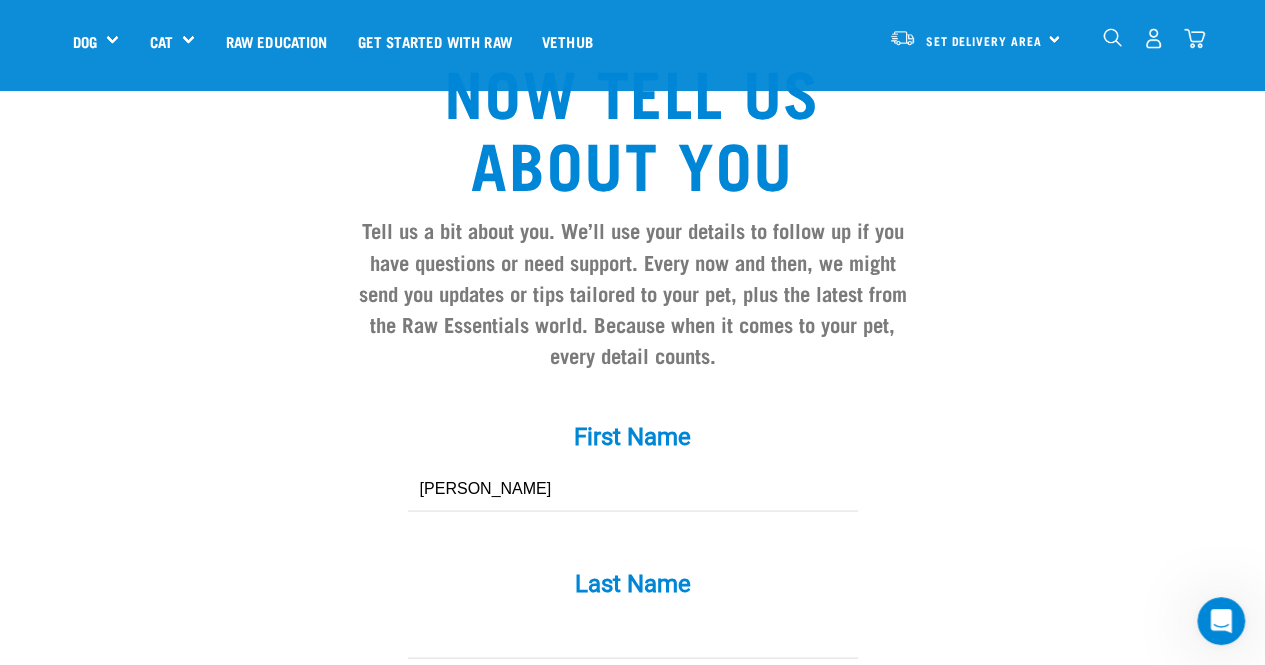 type on "Alex" 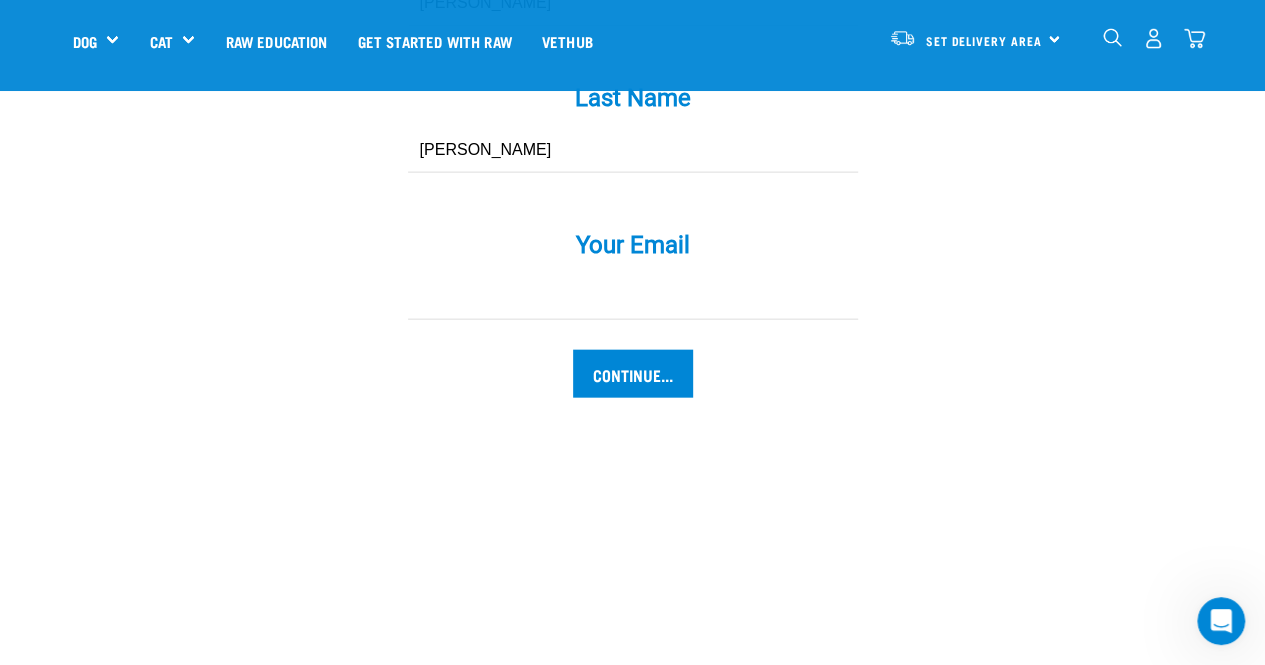 scroll, scrollTop: 2127, scrollLeft: 0, axis: vertical 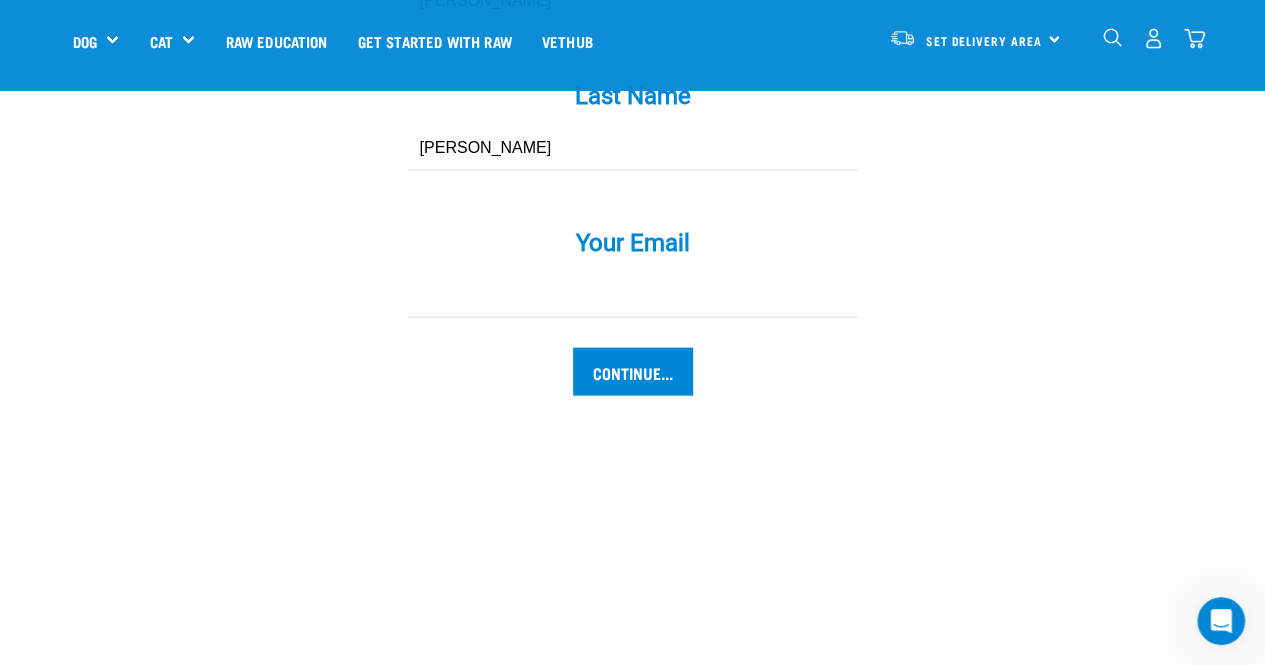 type on "Greaves" 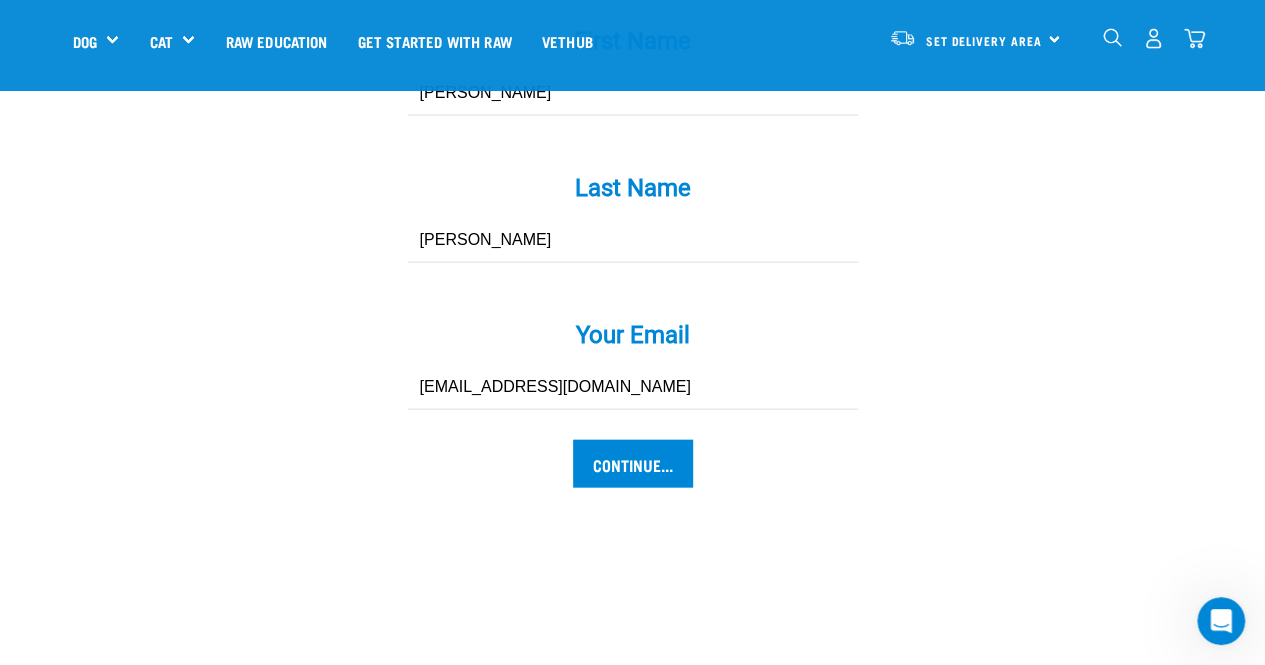 scroll, scrollTop: 2034, scrollLeft: 0, axis: vertical 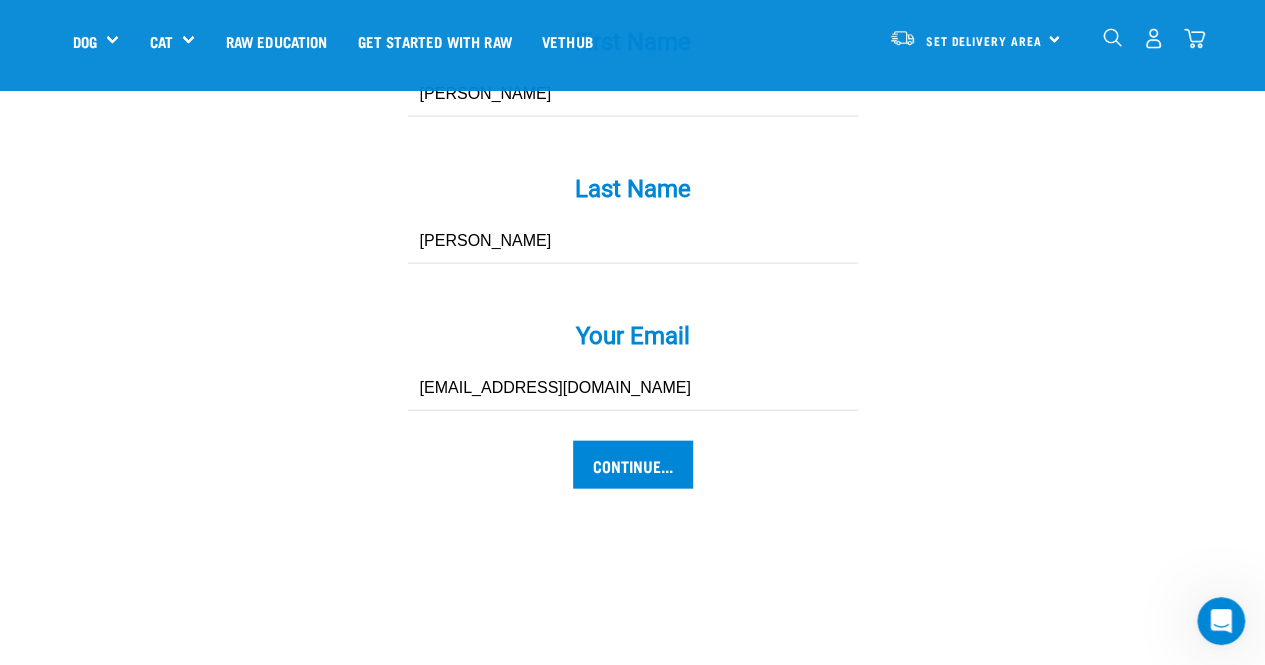 drag, startPoint x: 445, startPoint y: 353, endPoint x: 404, endPoint y: 357, distance: 41.19466 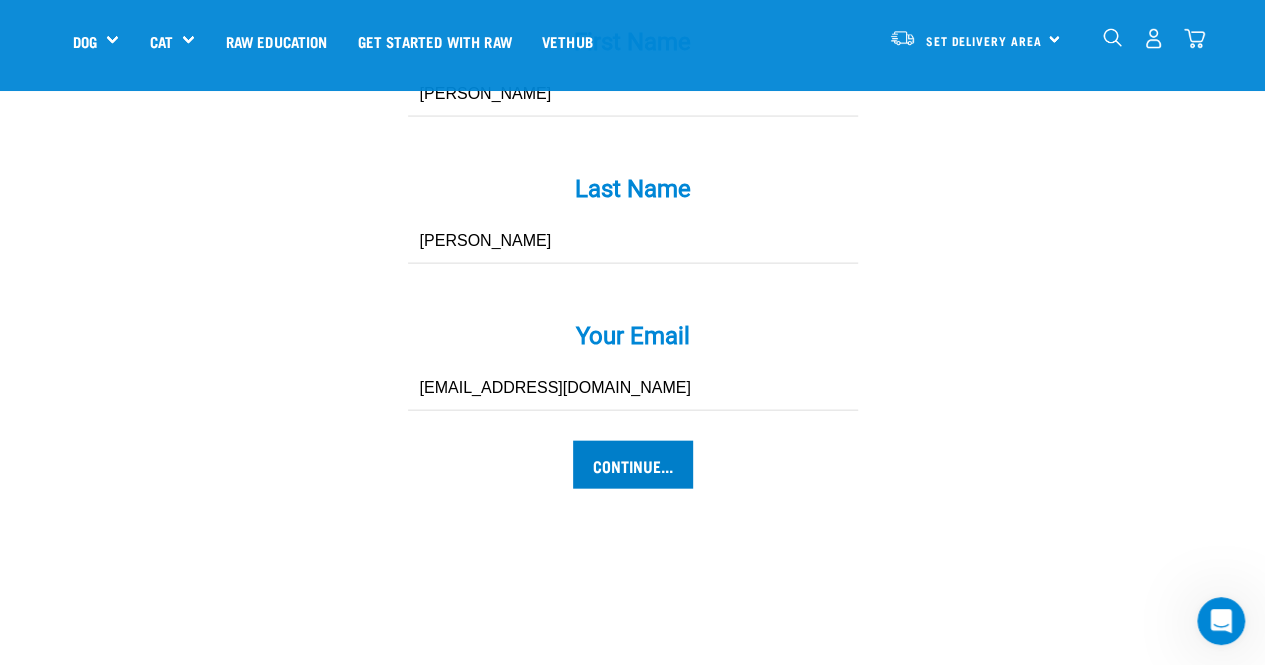 type on "placeholder@gmail.com" 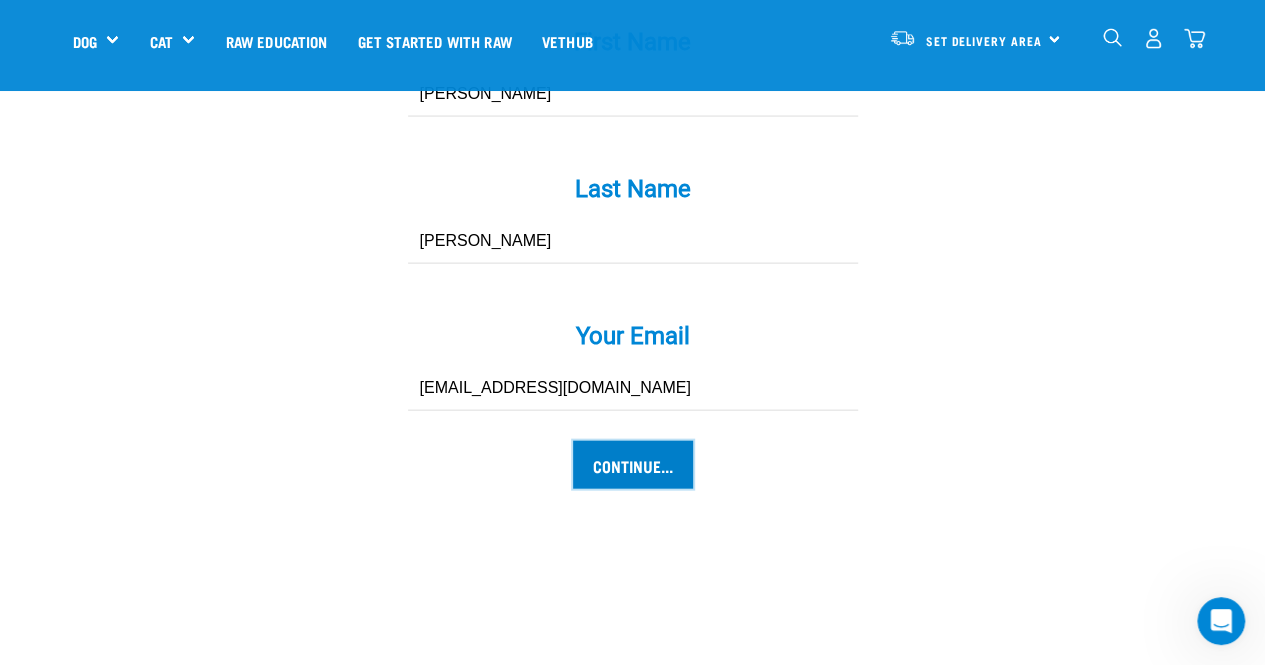 click on "Continue..." at bounding box center (633, 465) 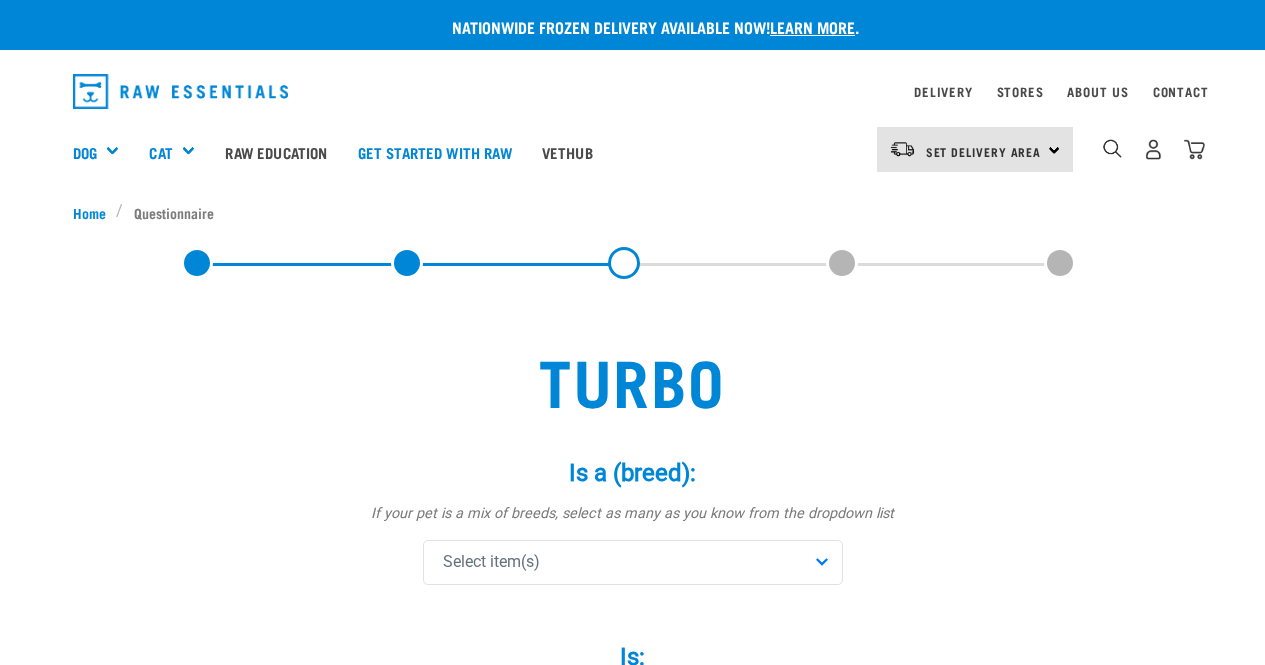 scroll, scrollTop: 0, scrollLeft: 0, axis: both 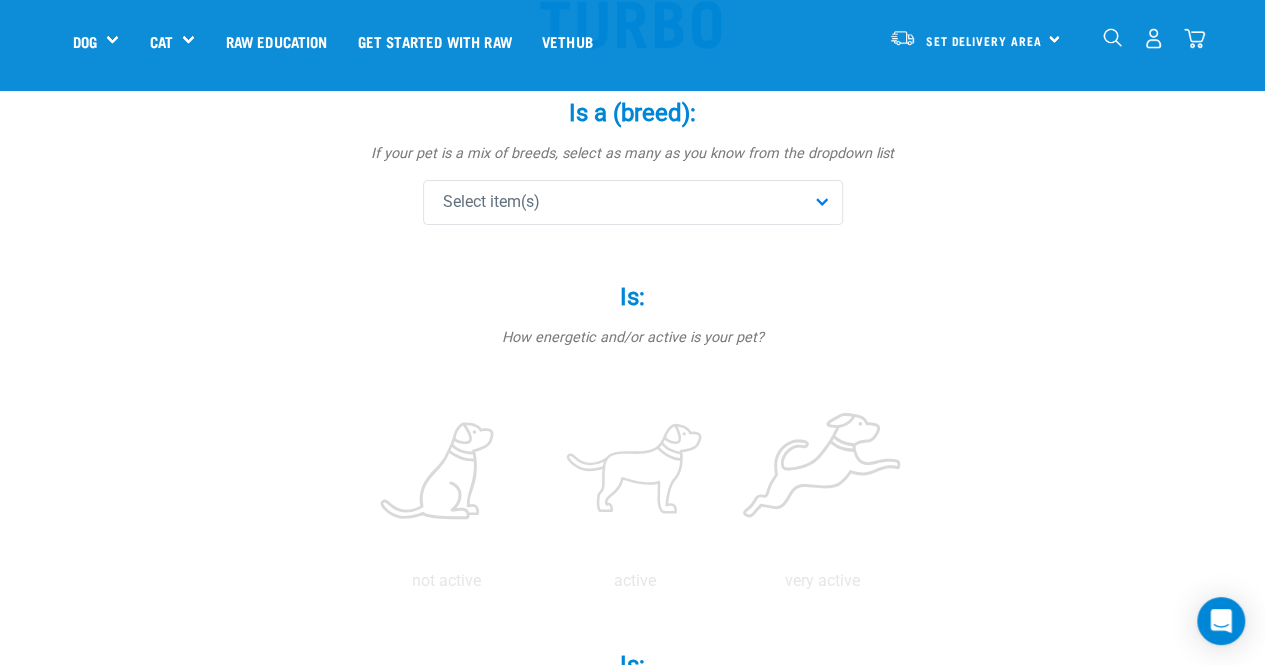 click on "Select item(s)" at bounding box center (633, 202) 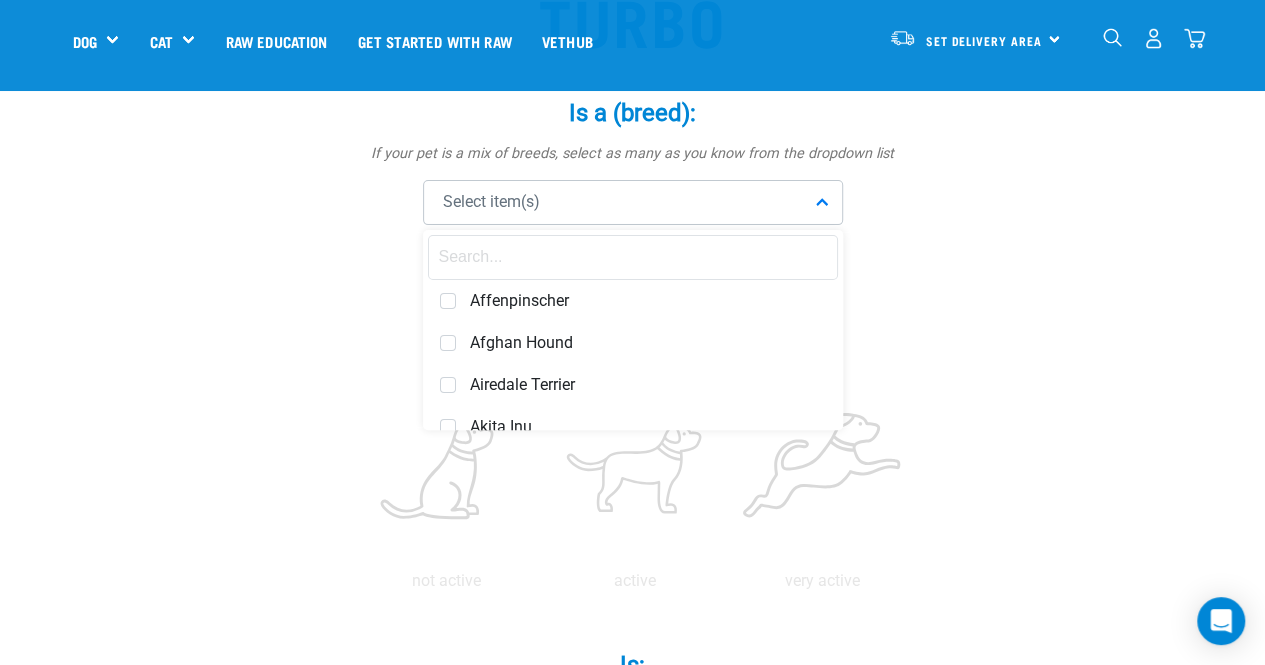 click at bounding box center [633, 257] 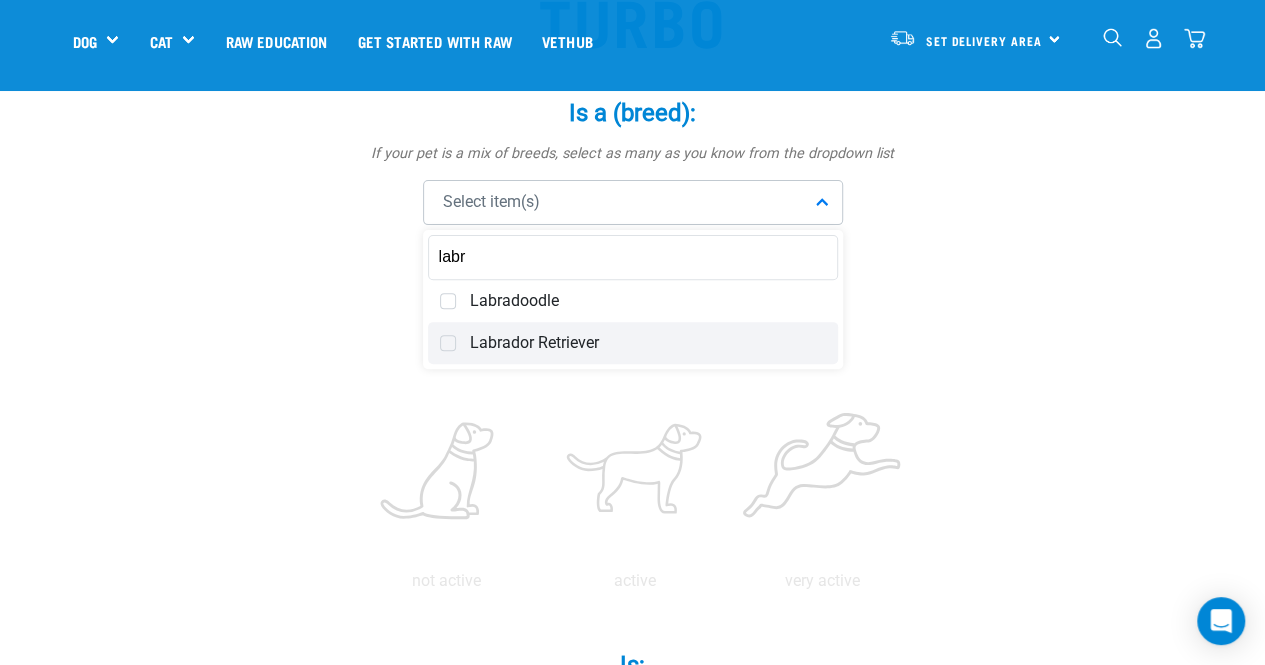 type on "labr" 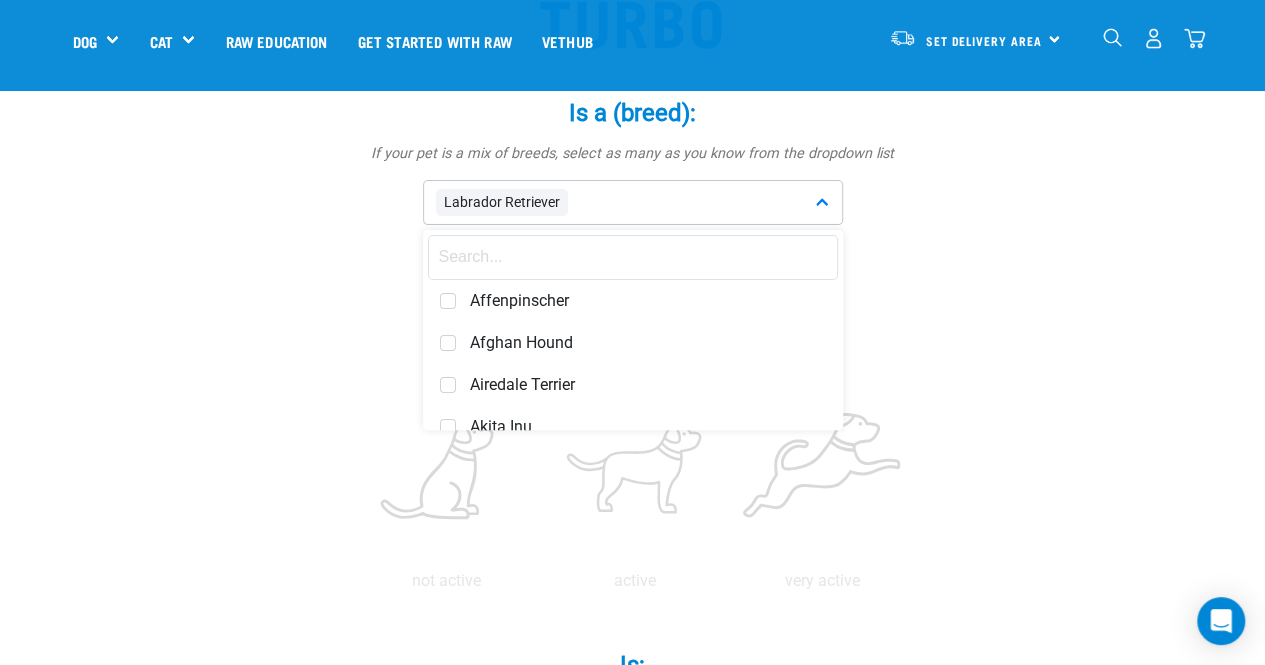 click at bounding box center (633, 257) 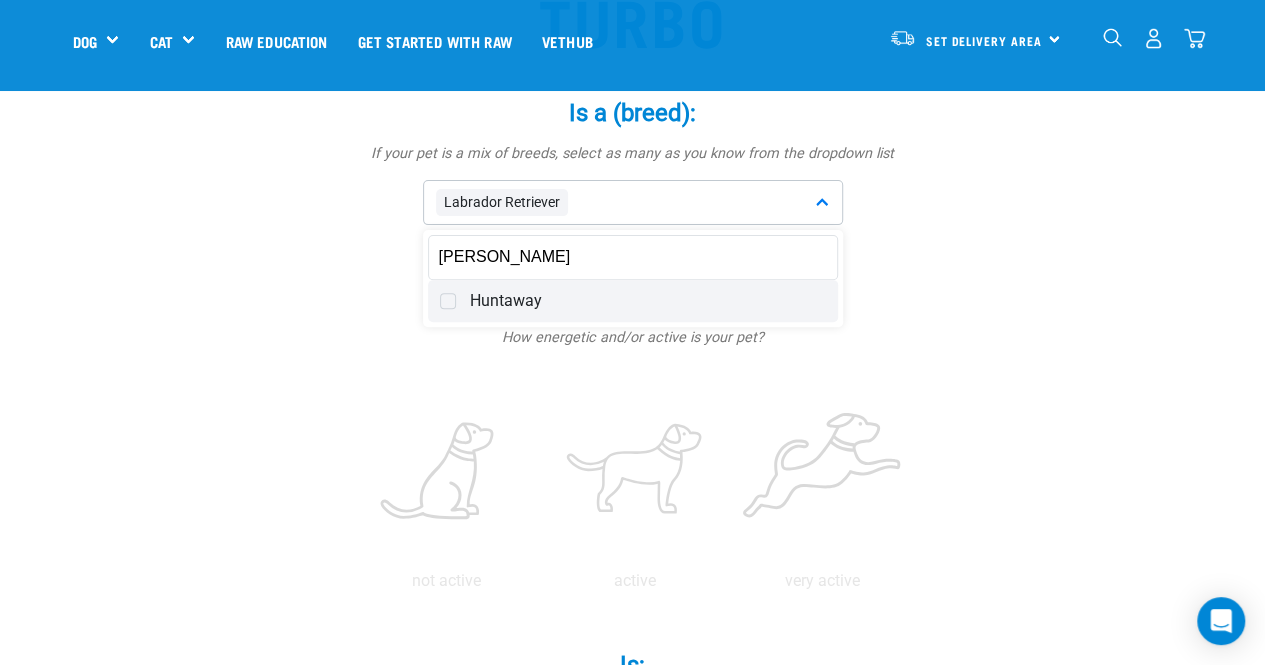 type on "hunt" 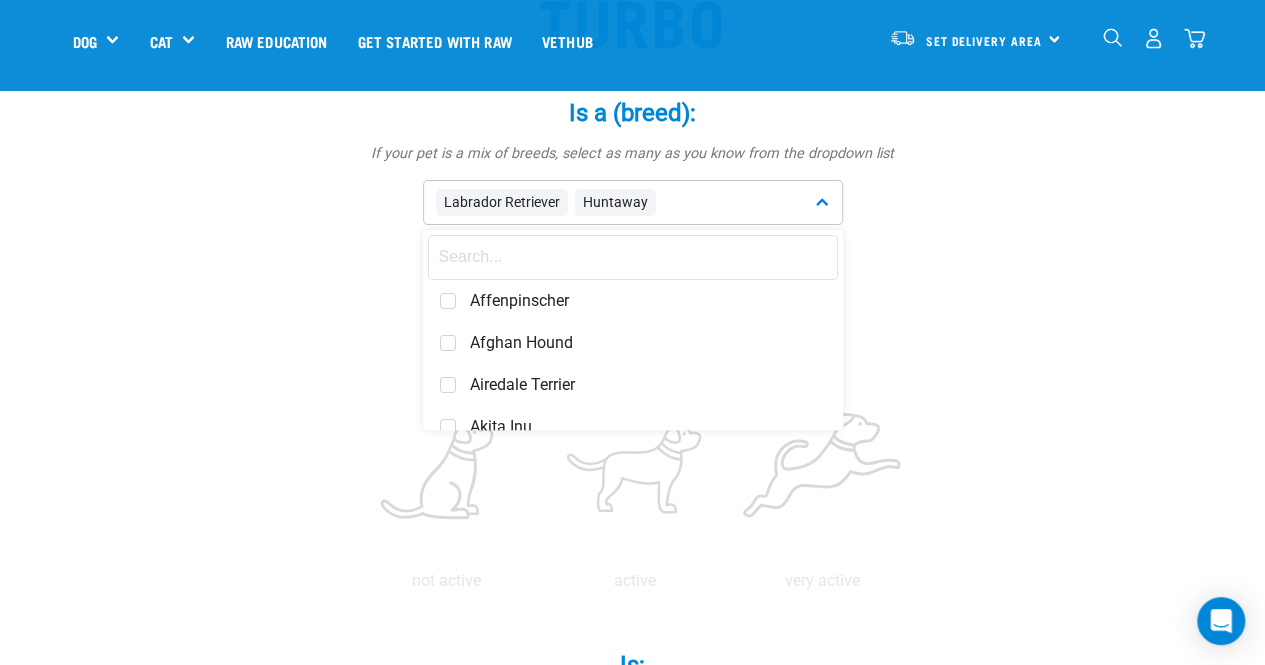 click at bounding box center [633, 257] 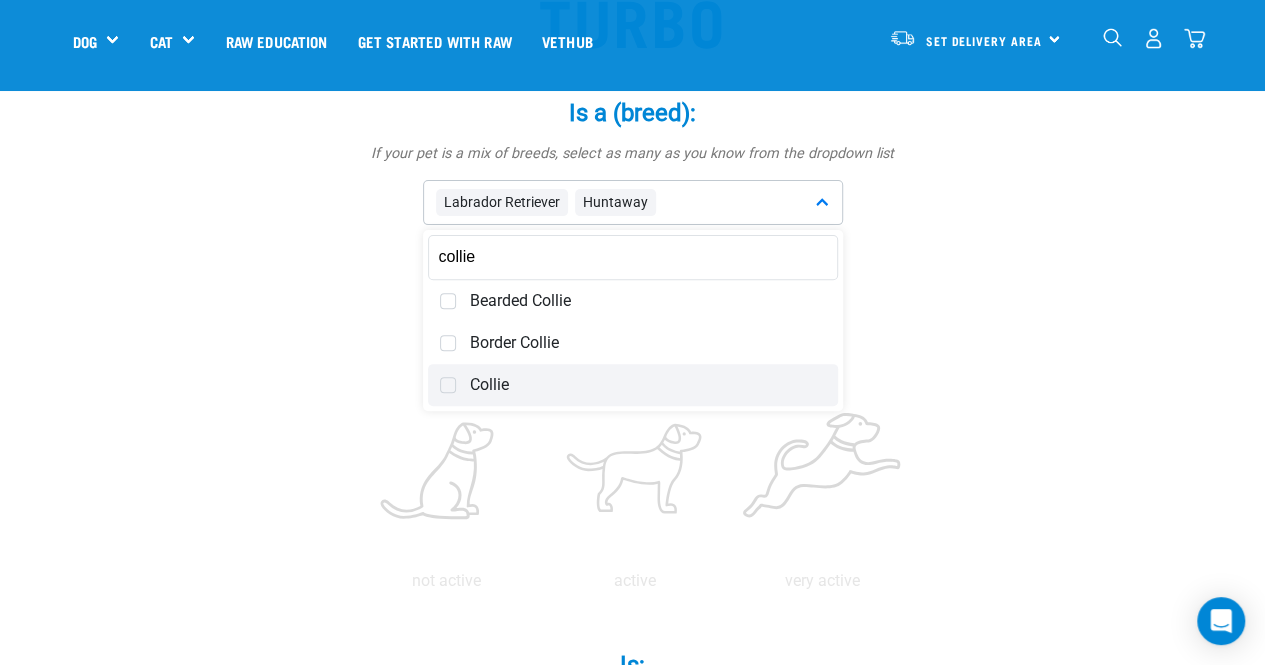 type on "collie" 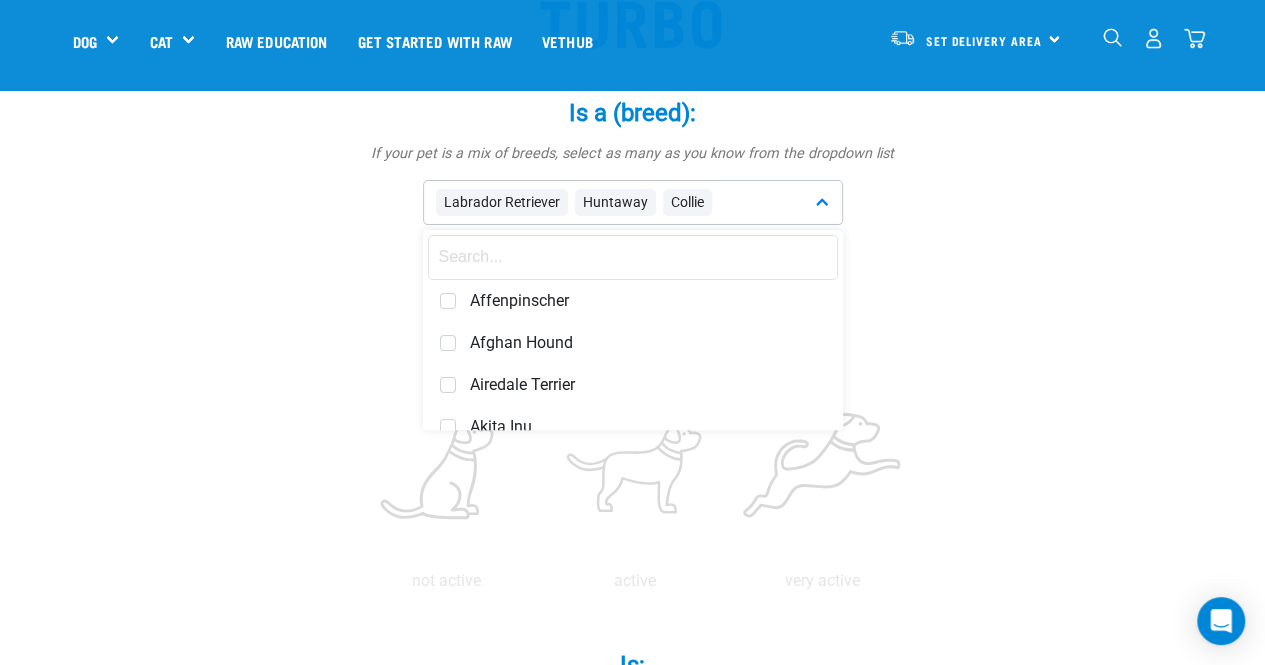 click on "How energetic and/or active is your pet?" at bounding box center (633, 338) 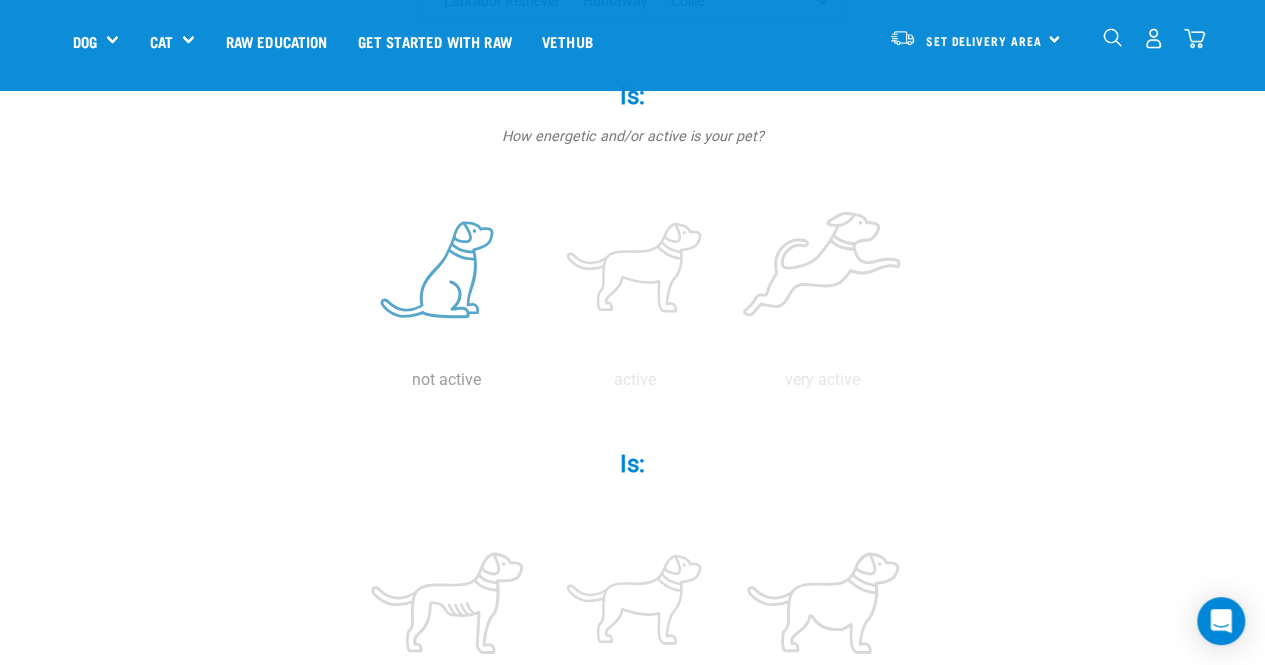scroll, scrollTop: 421, scrollLeft: 0, axis: vertical 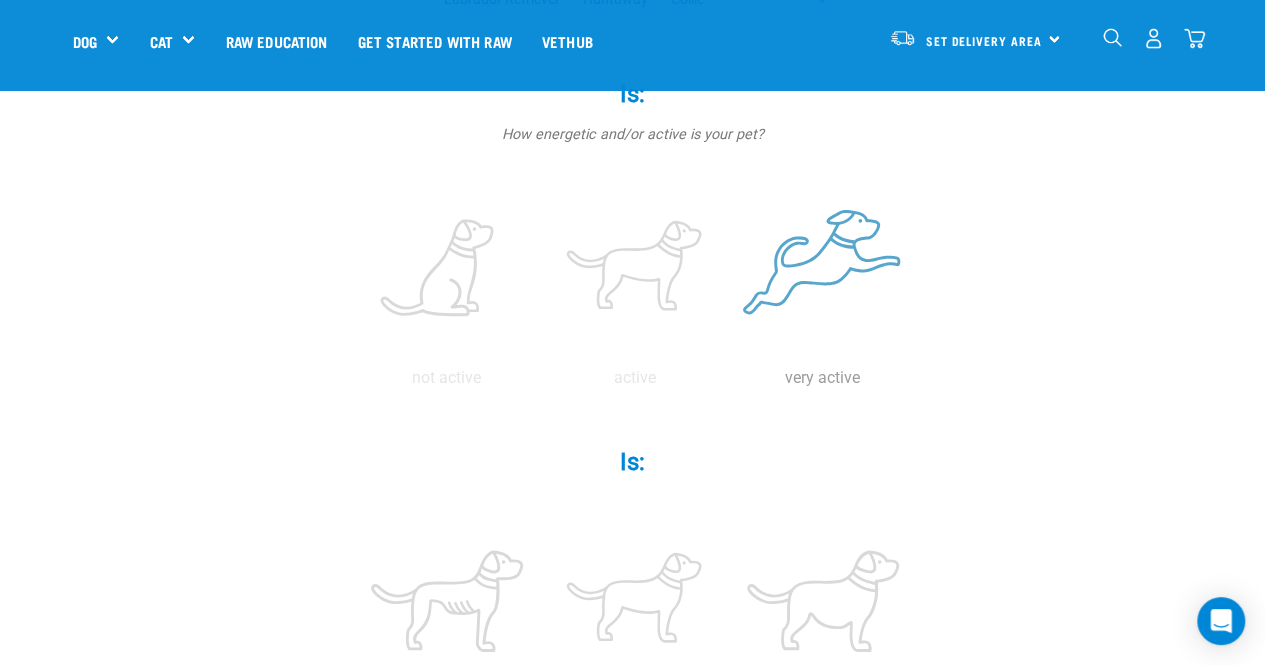 click at bounding box center [823, 269] 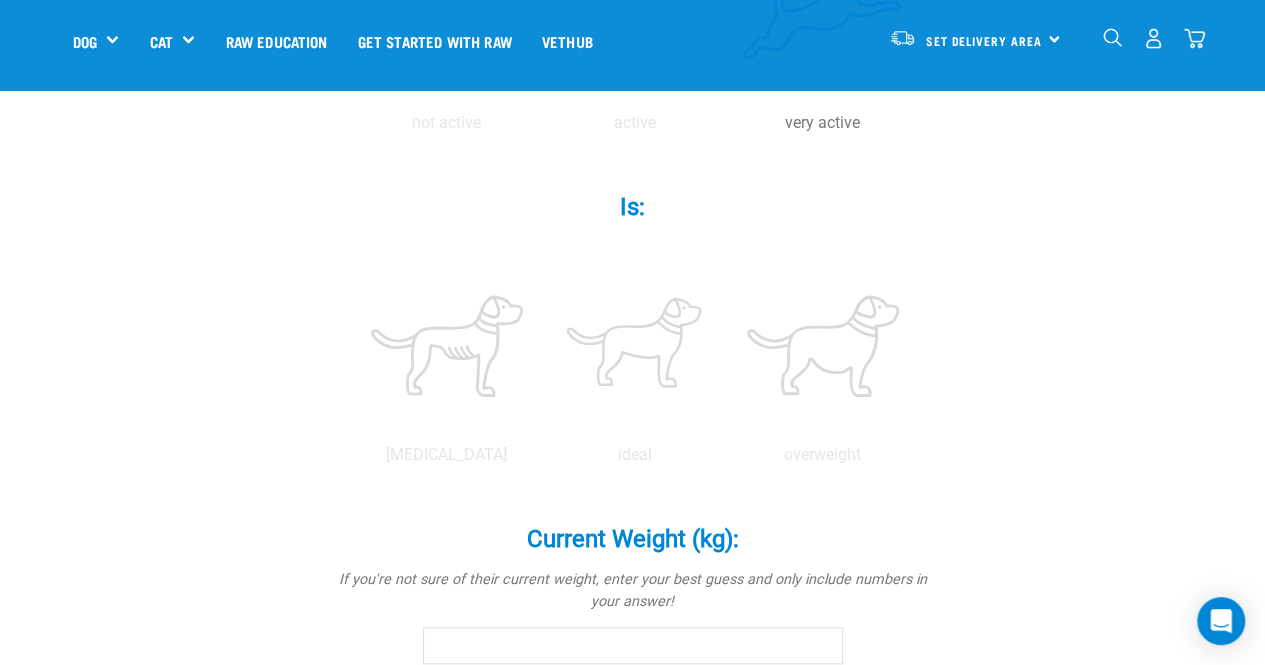 scroll, scrollTop: 680, scrollLeft: 0, axis: vertical 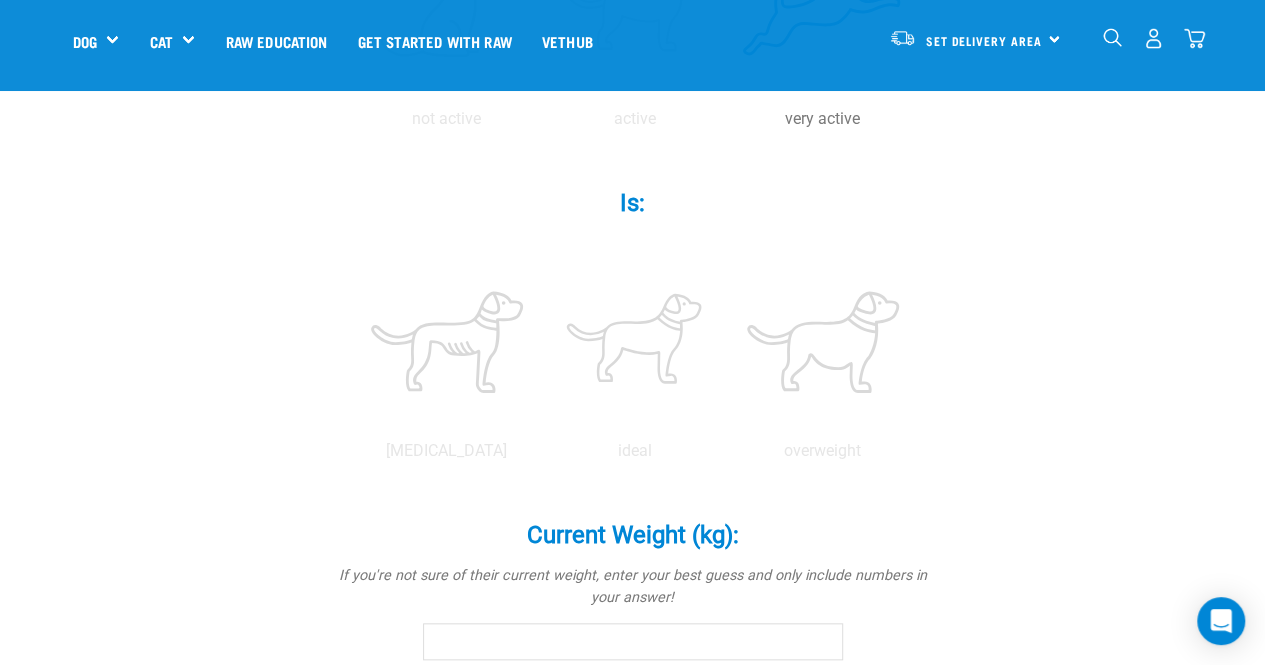 click on "underweight
ideal
overweight" at bounding box center [633, 348] 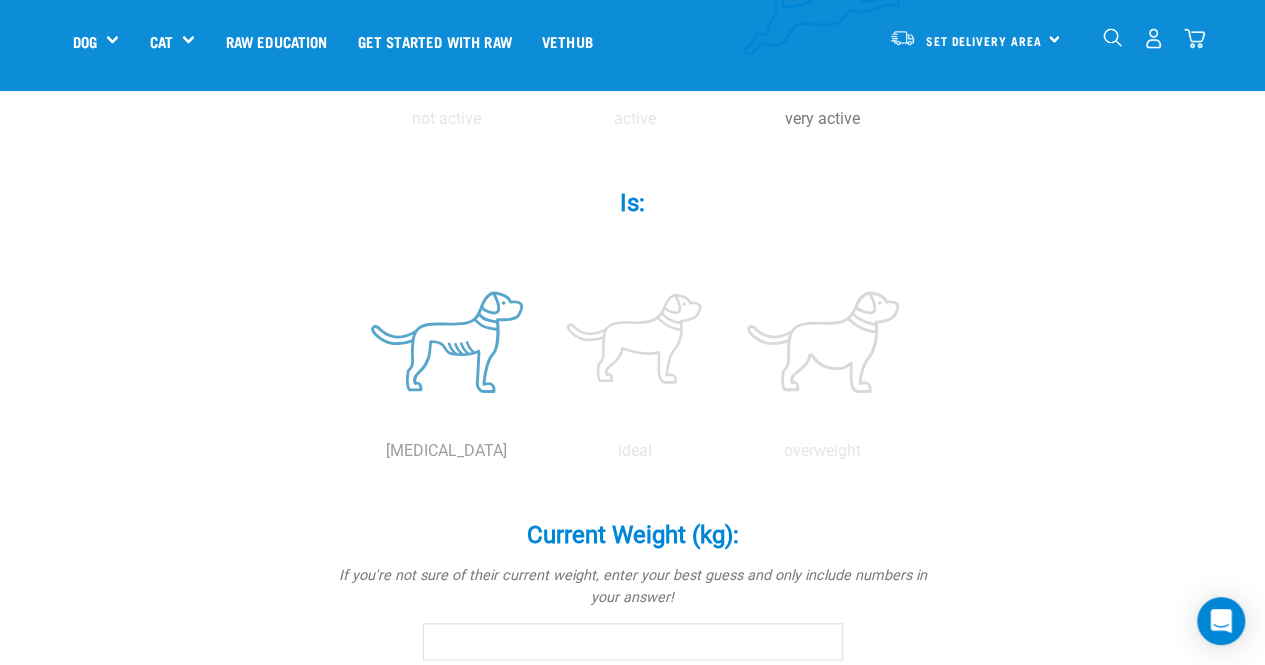 click at bounding box center [447, 342] 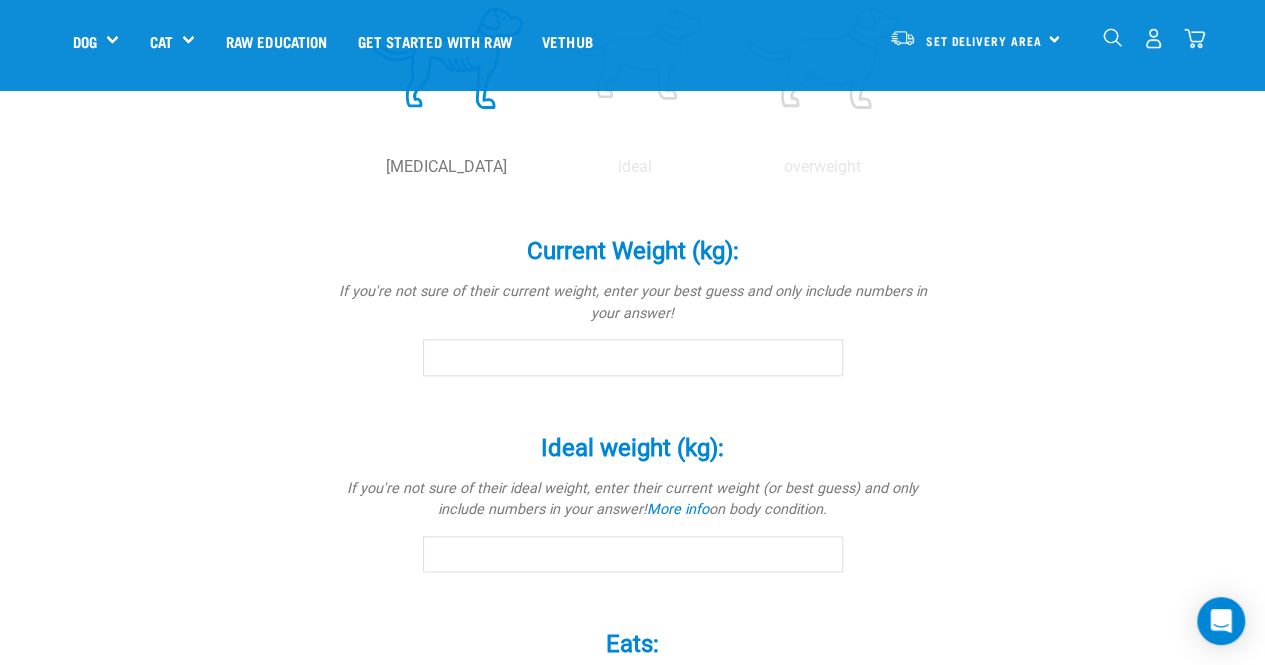 scroll, scrollTop: 969, scrollLeft: 0, axis: vertical 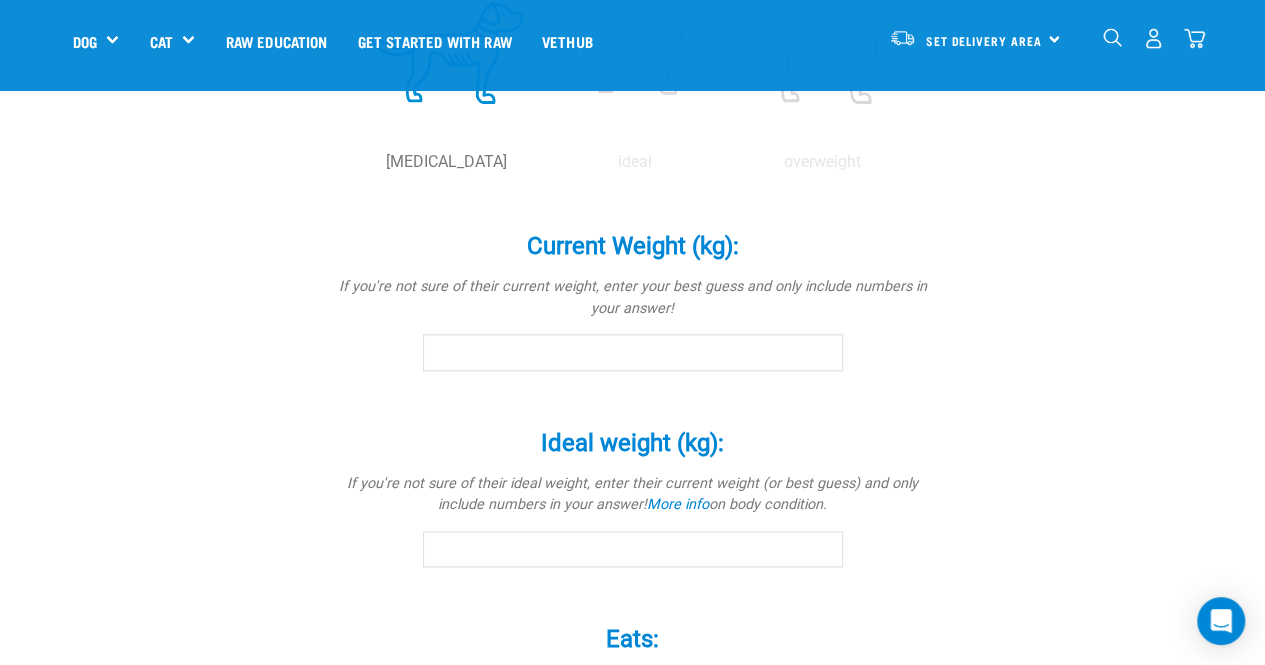 click on "Current Weight (kg): *" at bounding box center (633, 352) 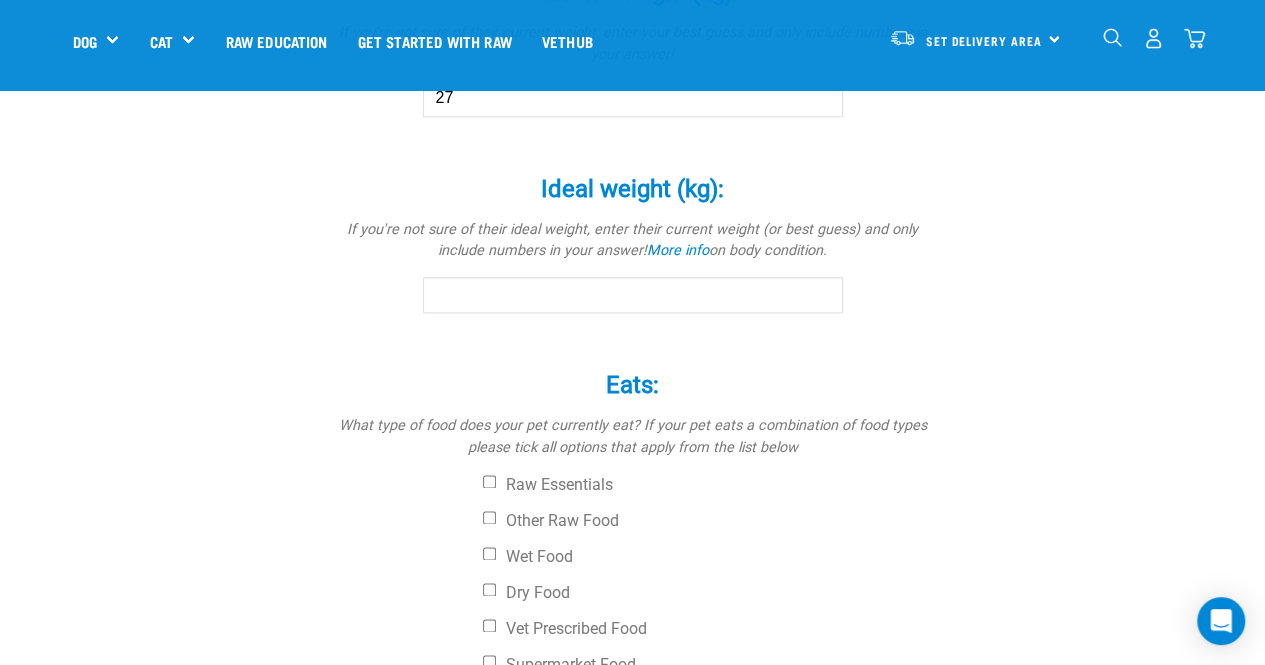 scroll, scrollTop: 1235, scrollLeft: 0, axis: vertical 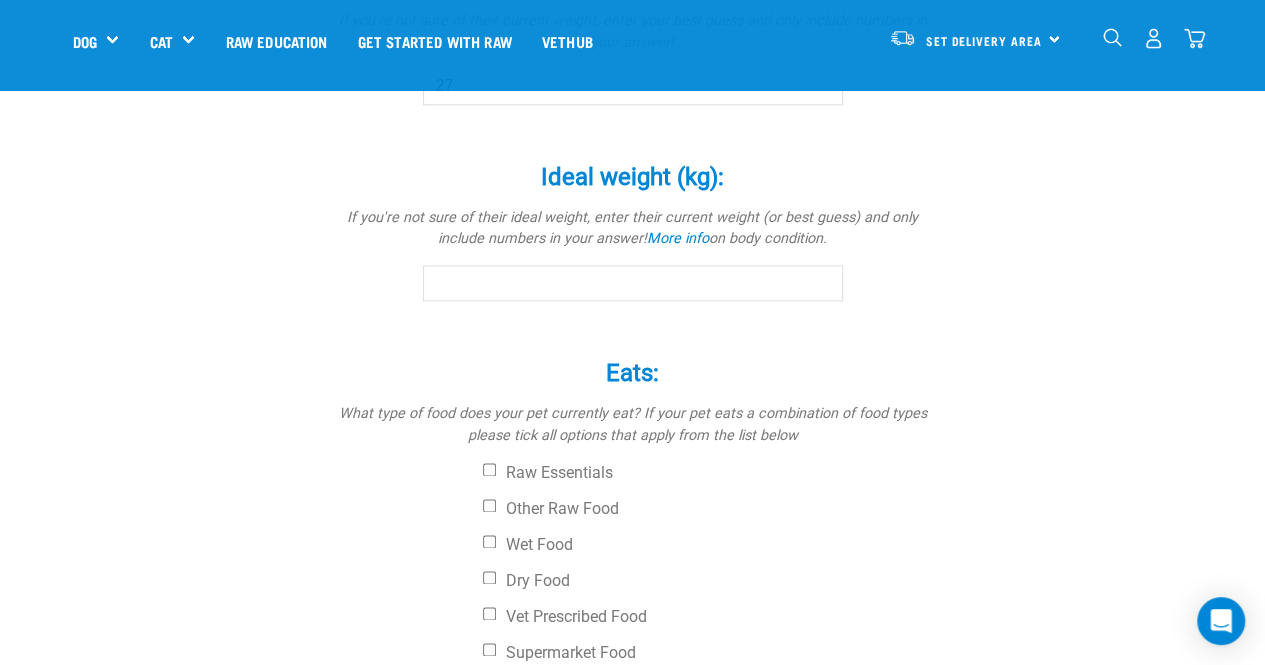 type on "27" 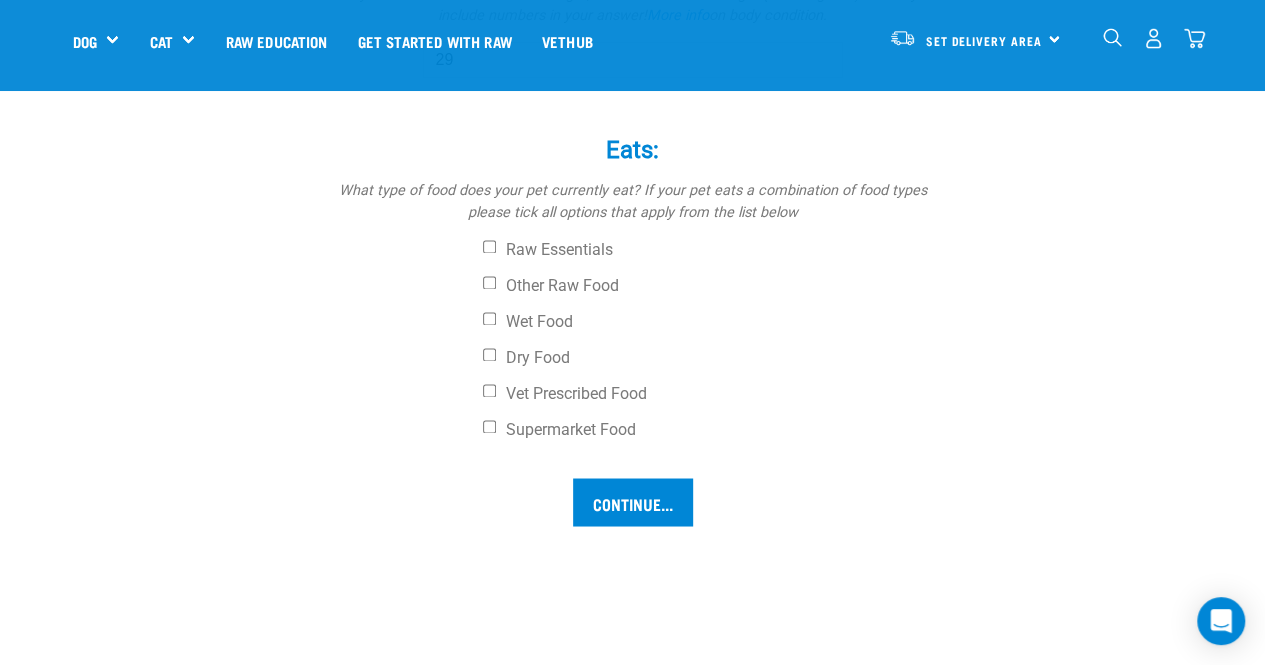 scroll, scrollTop: 1462, scrollLeft: 0, axis: vertical 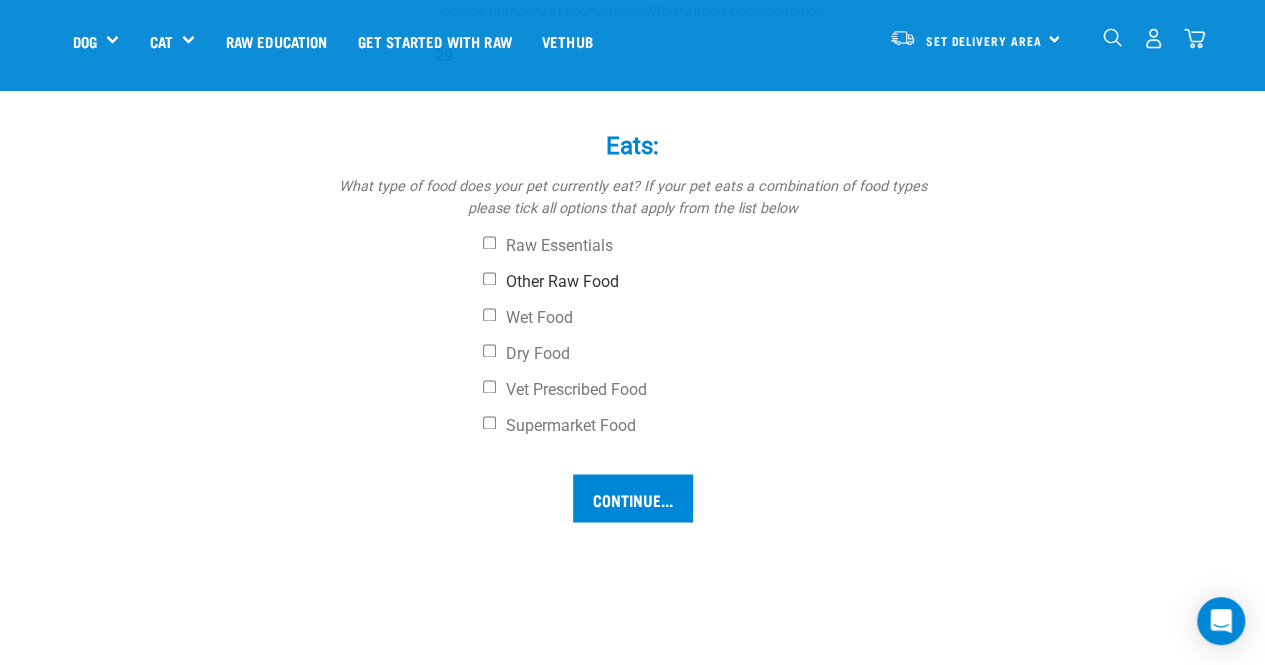 type on "29" 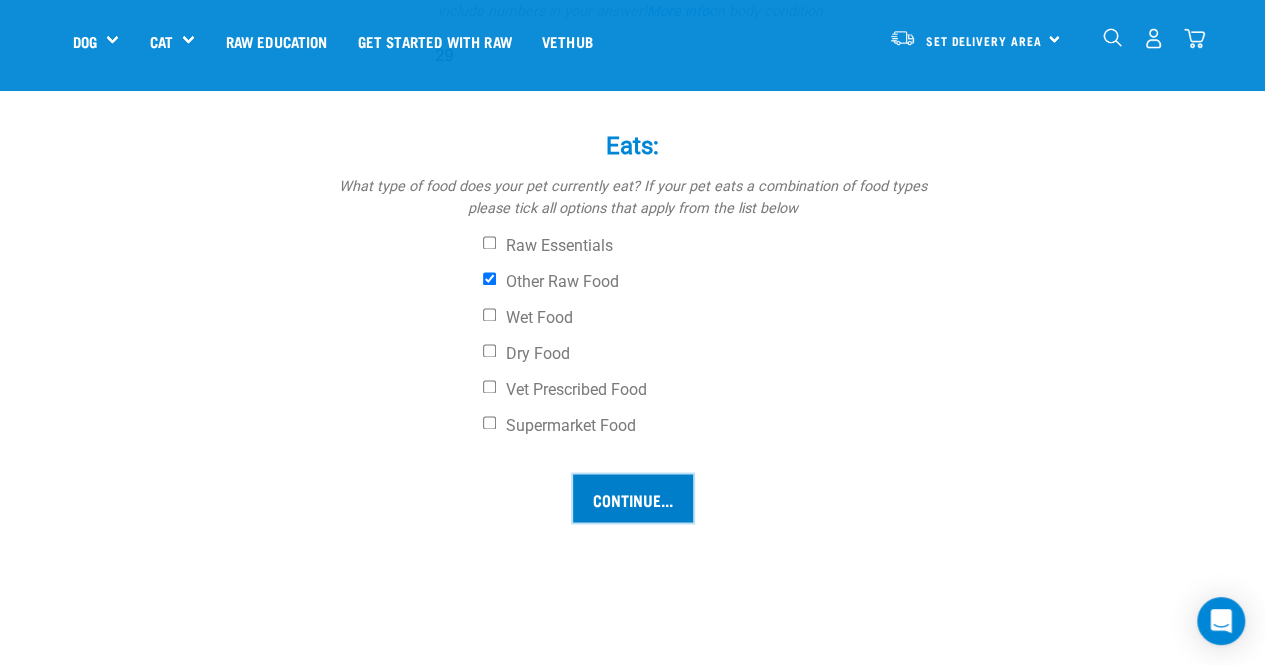 click on "Continue..." at bounding box center (633, 498) 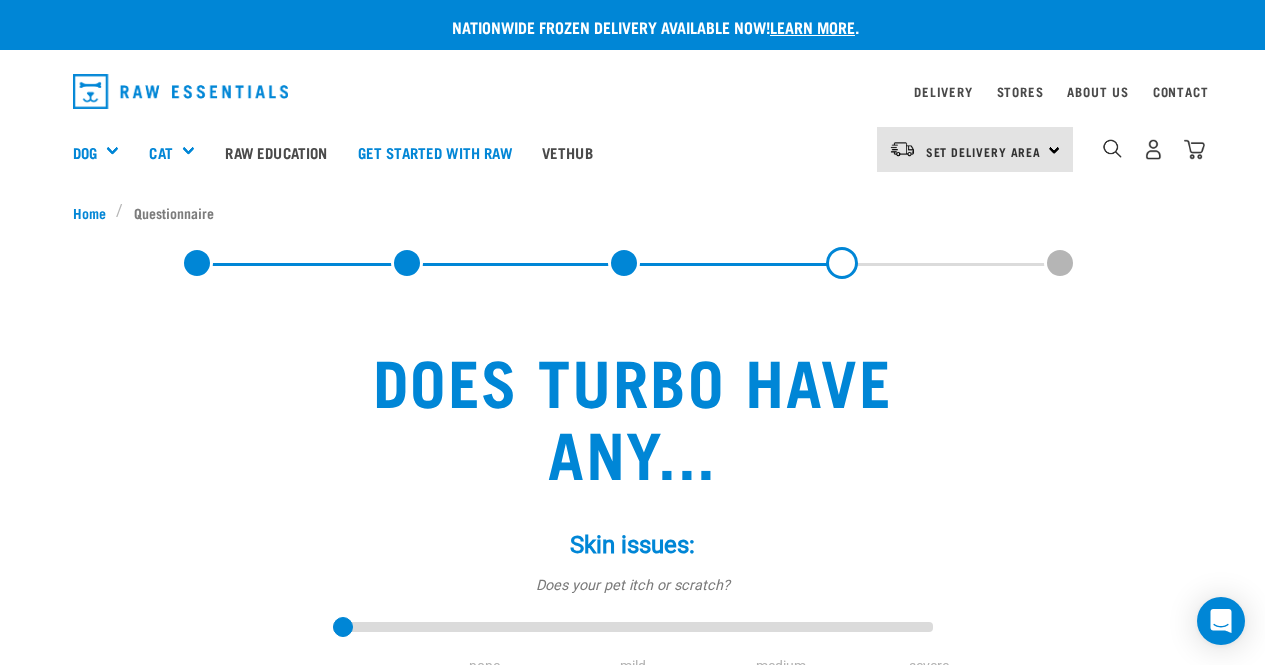 scroll, scrollTop: 0, scrollLeft: 0, axis: both 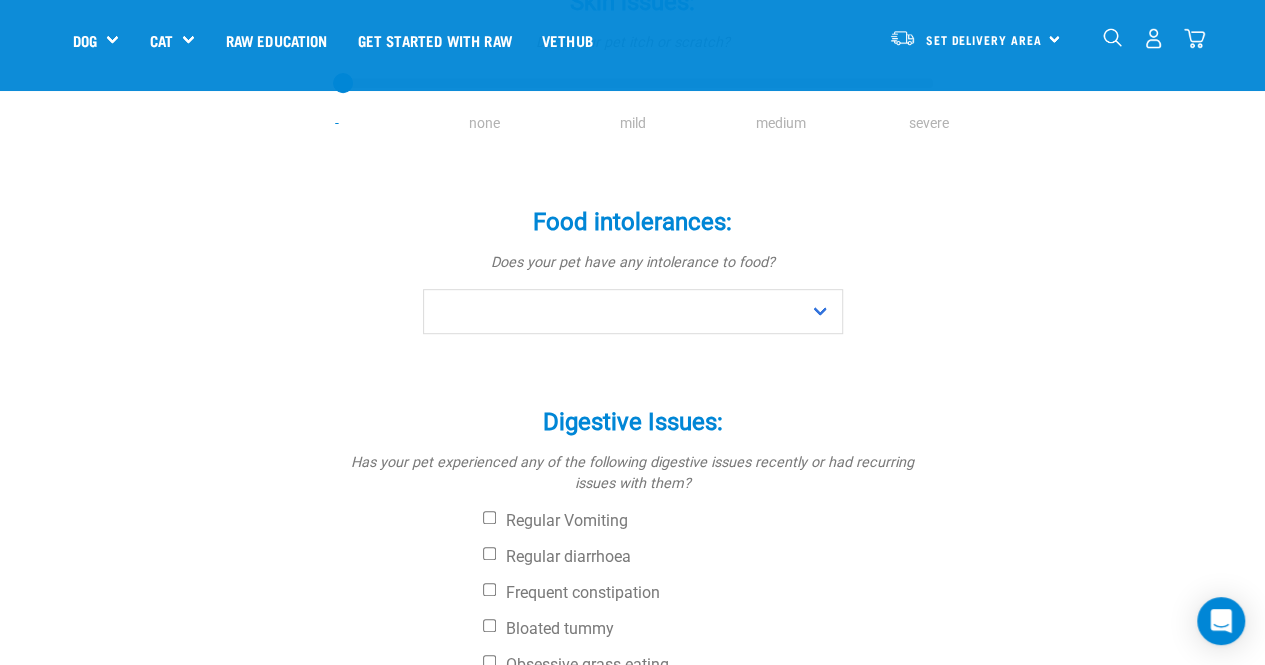 click on "Food intolerances: *
Does your pet have any intolerance to food?
No
Yes" at bounding box center [633, 272] 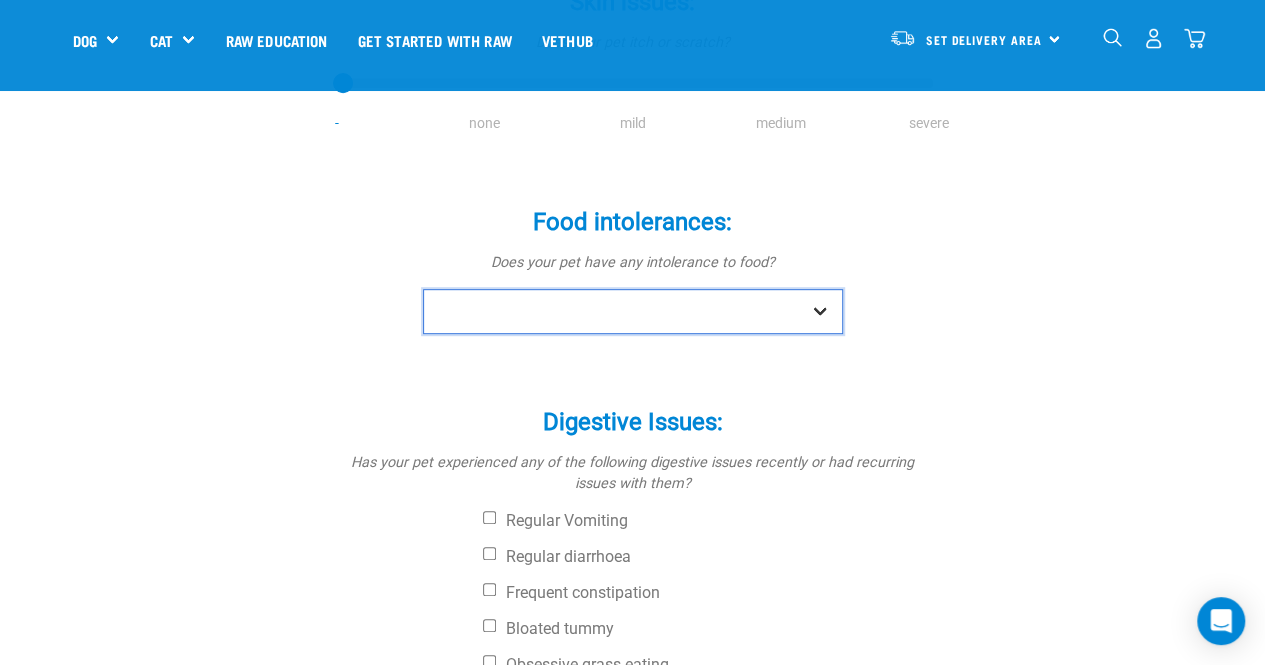 click on "No
Yes" at bounding box center [633, 311] 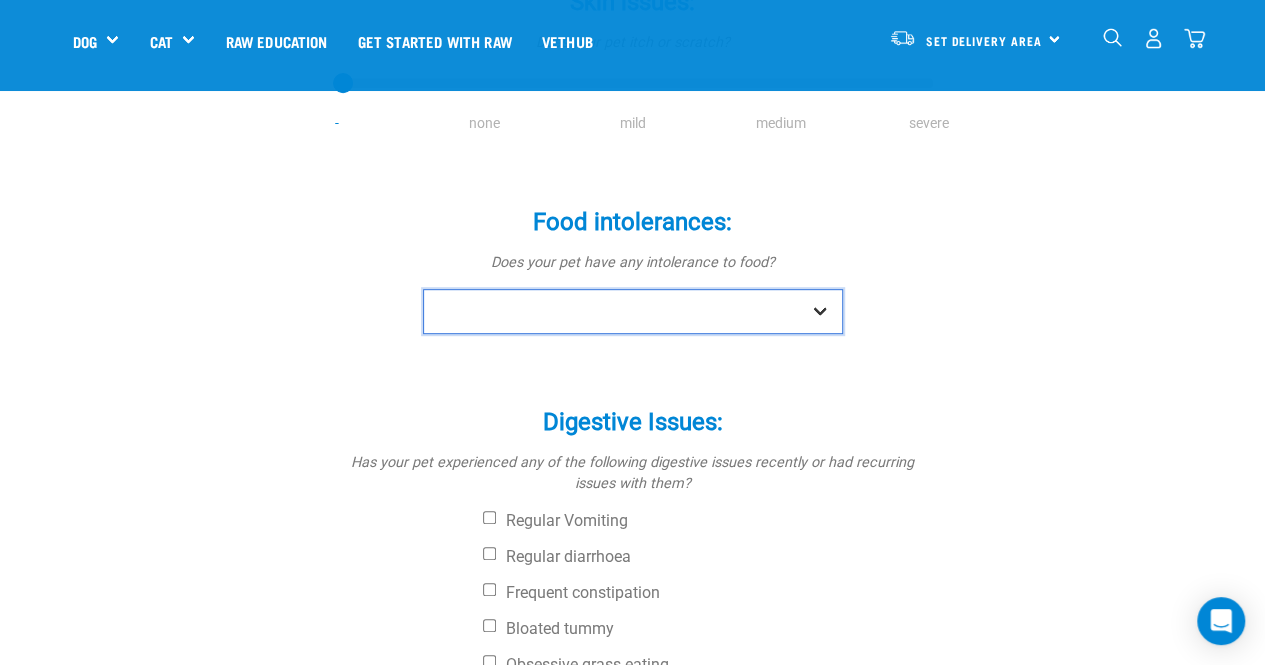 select on "no" 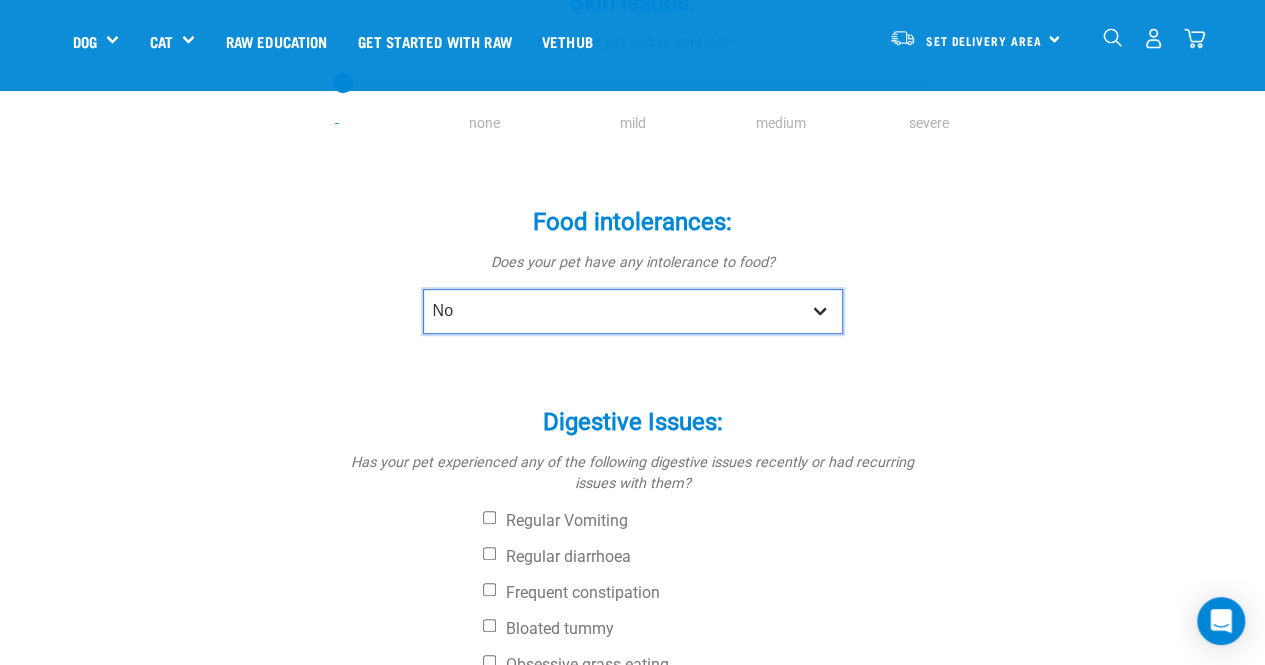click on "No
Yes" at bounding box center [633, 311] 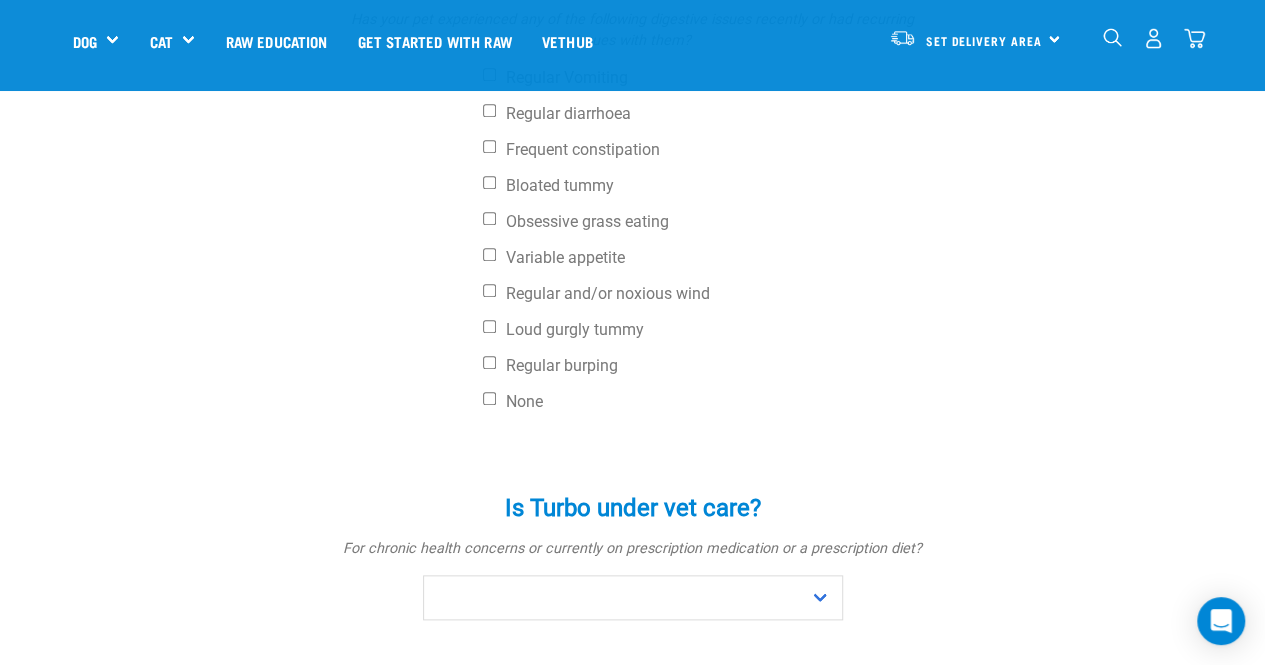 scroll, scrollTop: 887, scrollLeft: 0, axis: vertical 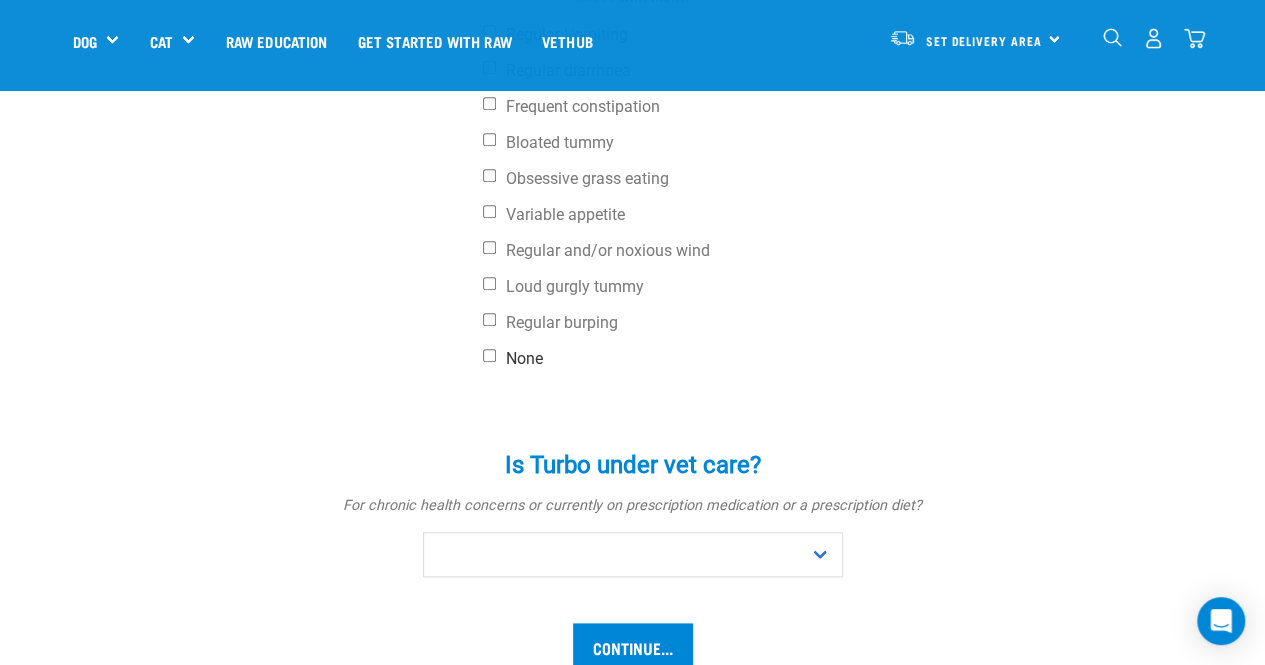 click on "None" at bounding box center [489, 355] 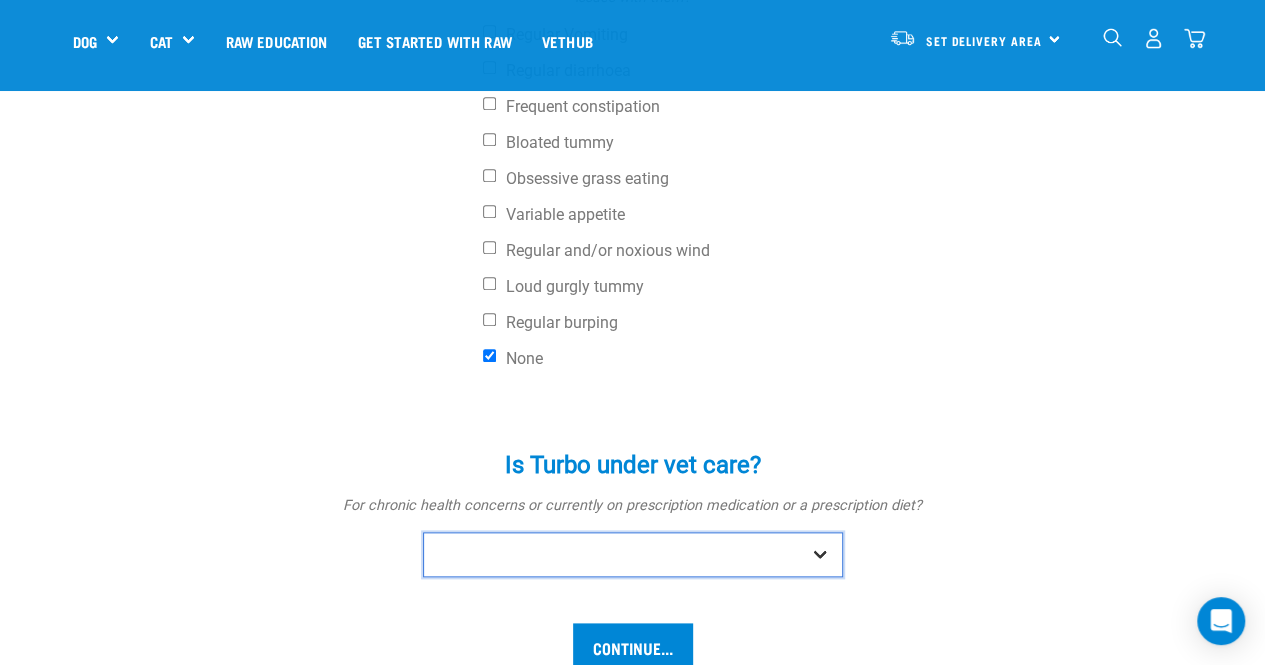 click on "No
Yes" at bounding box center (633, 554) 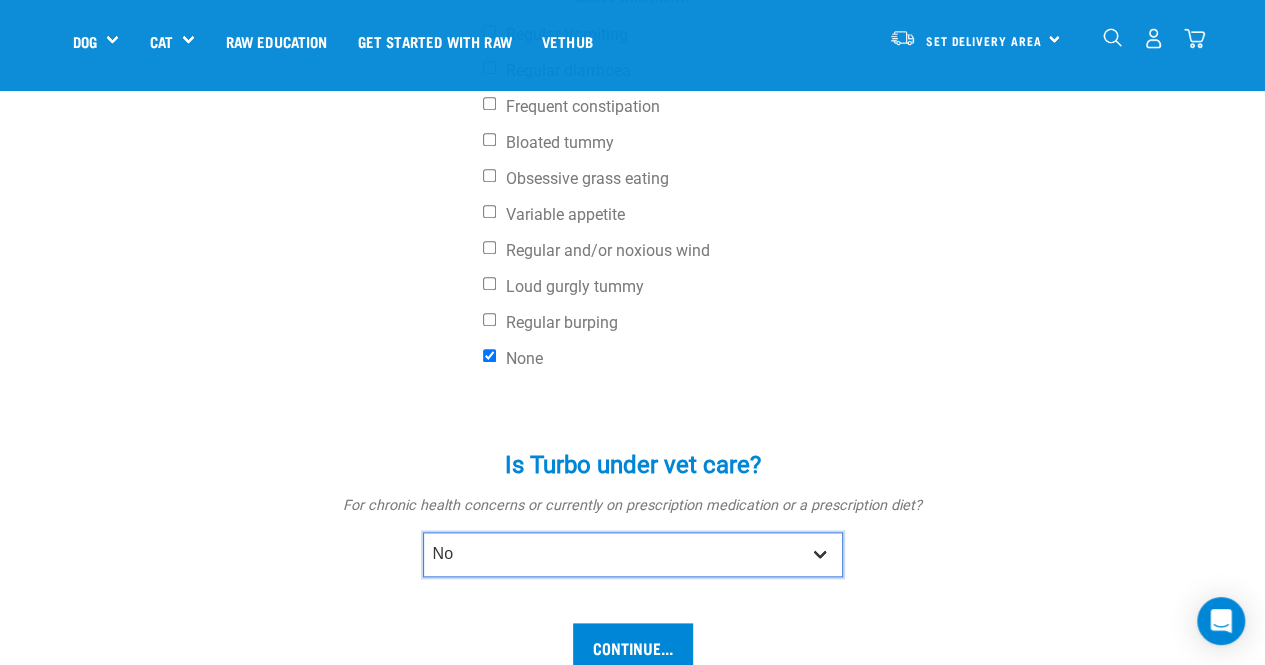 click on "No
Yes" at bounding box center (633, 554) 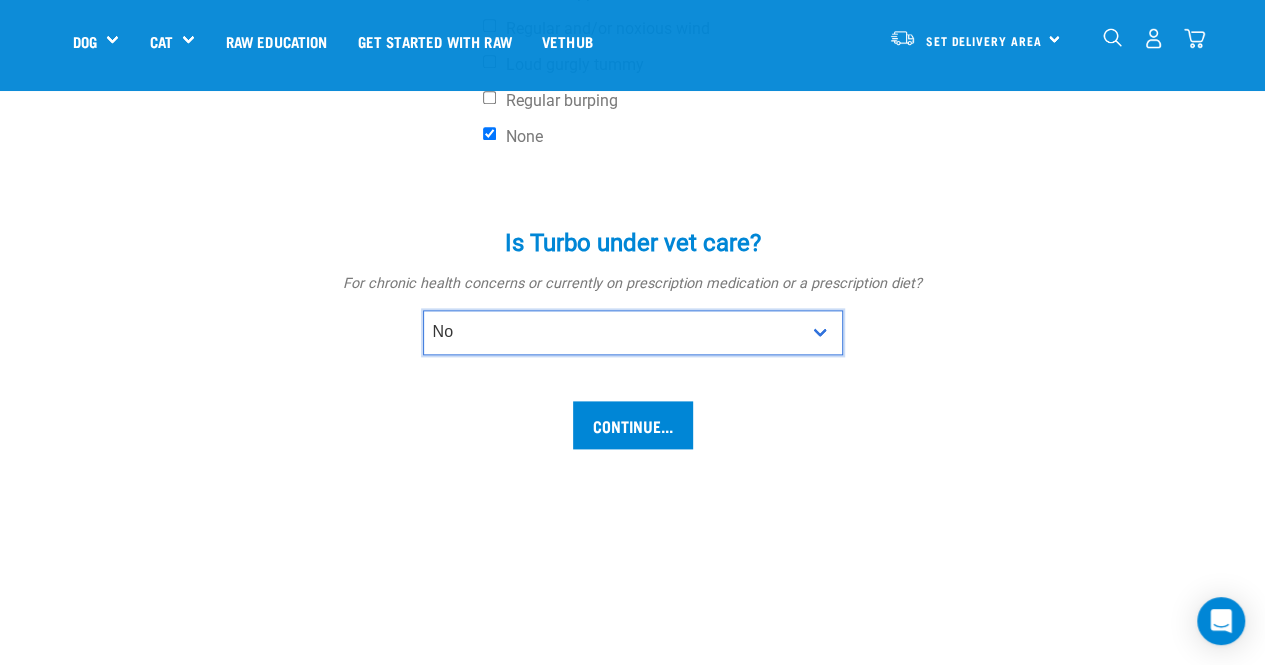 scroll, scrollTop: 1113, scrollLeft: 0, axis: vertical 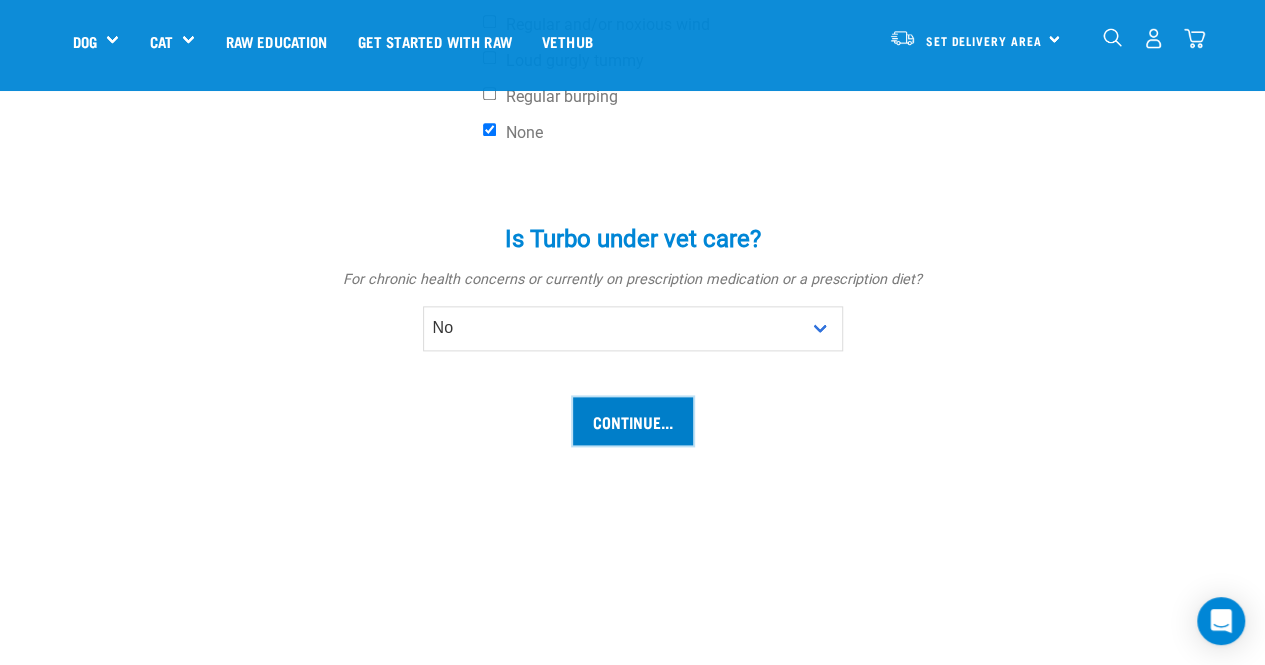 click on "Continue..." at bounding box center (633, 421) 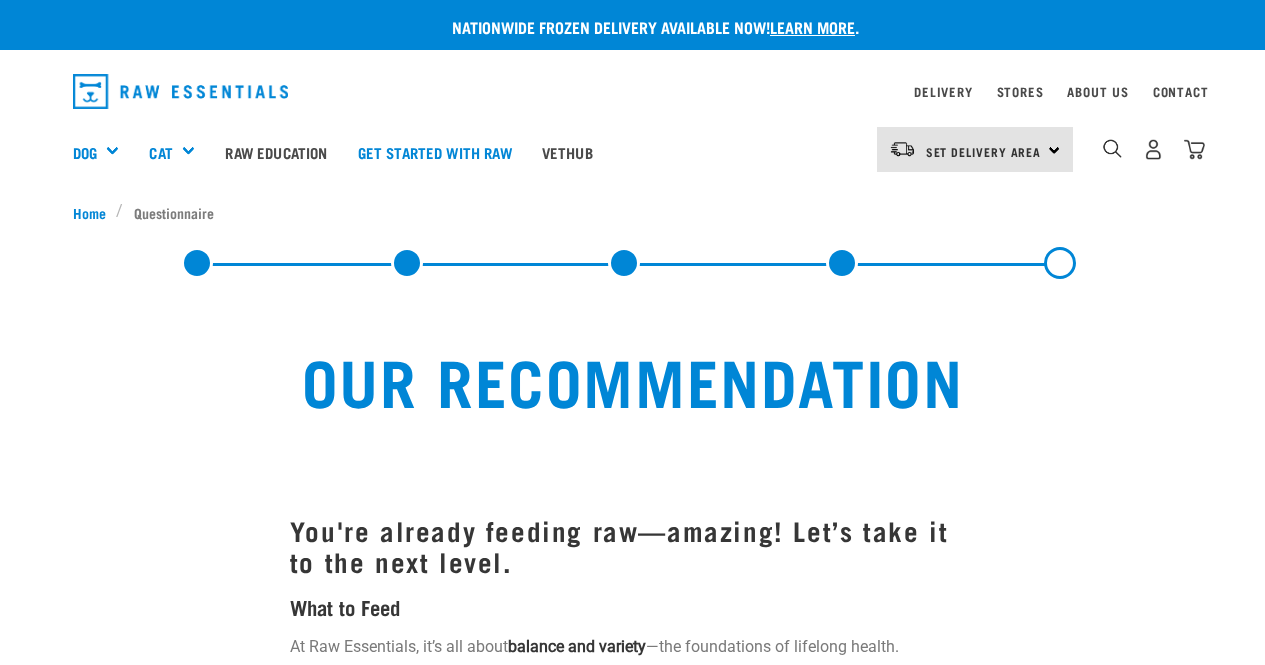 scroll, scrollTop: 0, scrollLeft: 0, axis: both 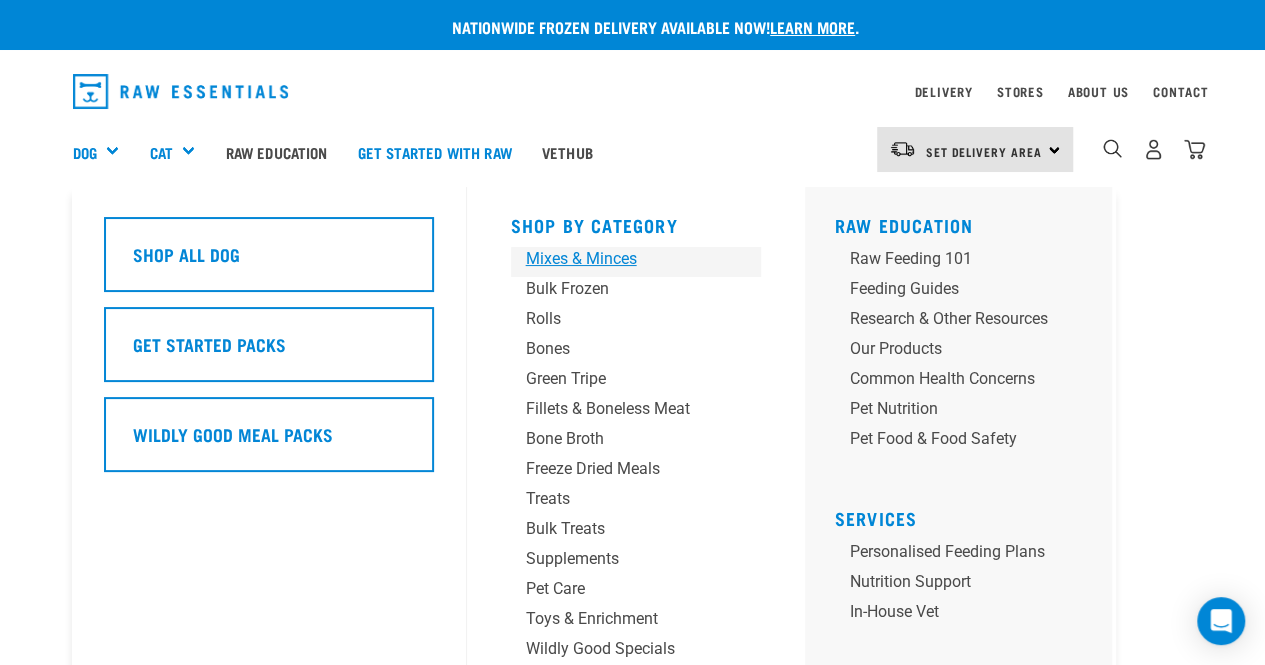 click on "Mixes & Minces" at bounding box center [619, 259] 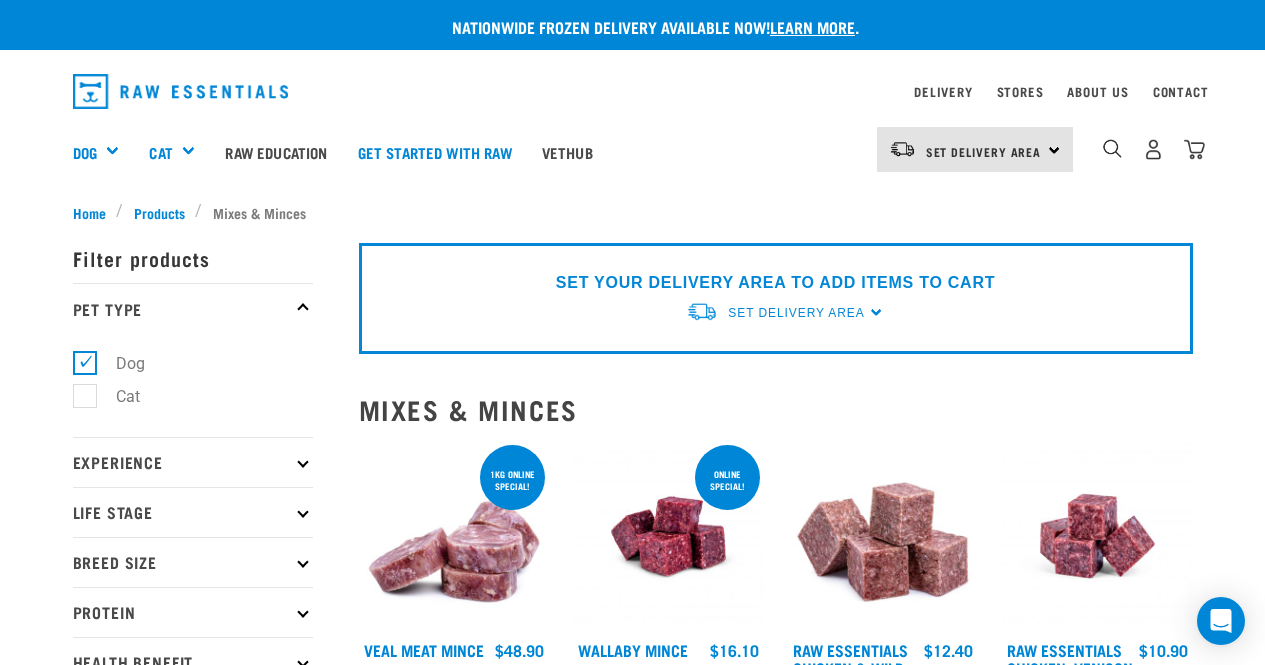 scroll, scrollTop: 0, scrollLeft: 0, axis: both 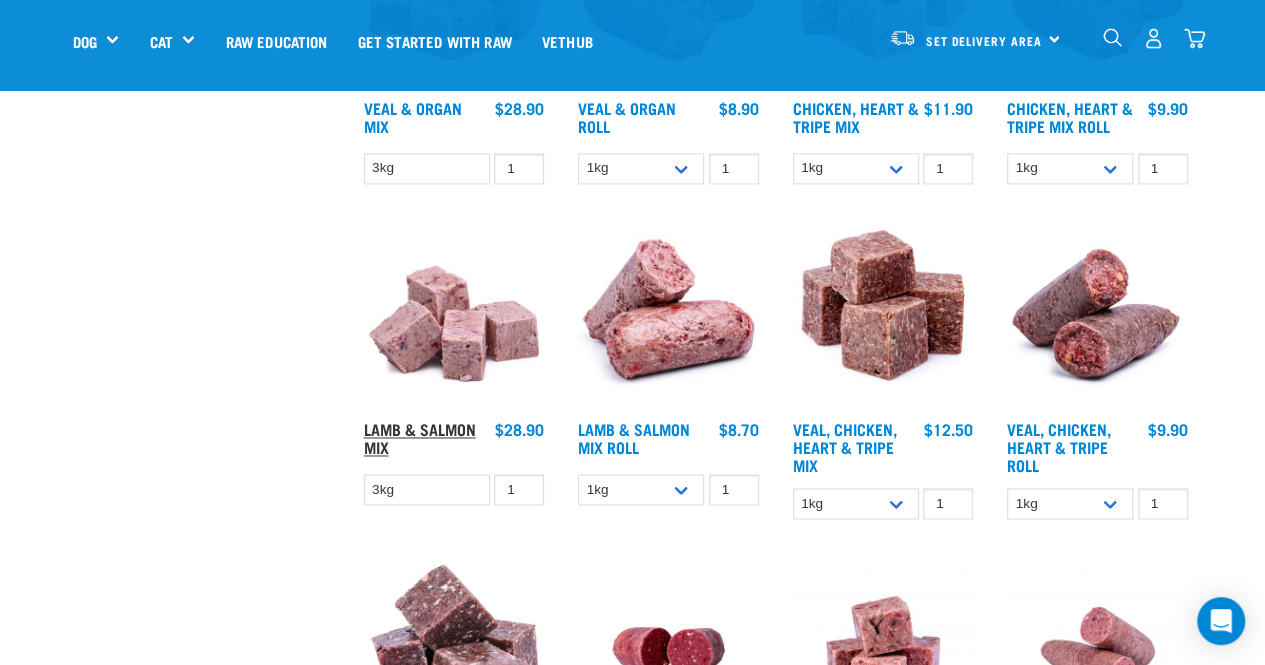 click on "Lamb & Salmon Mix" at bounding box center (420, 437) 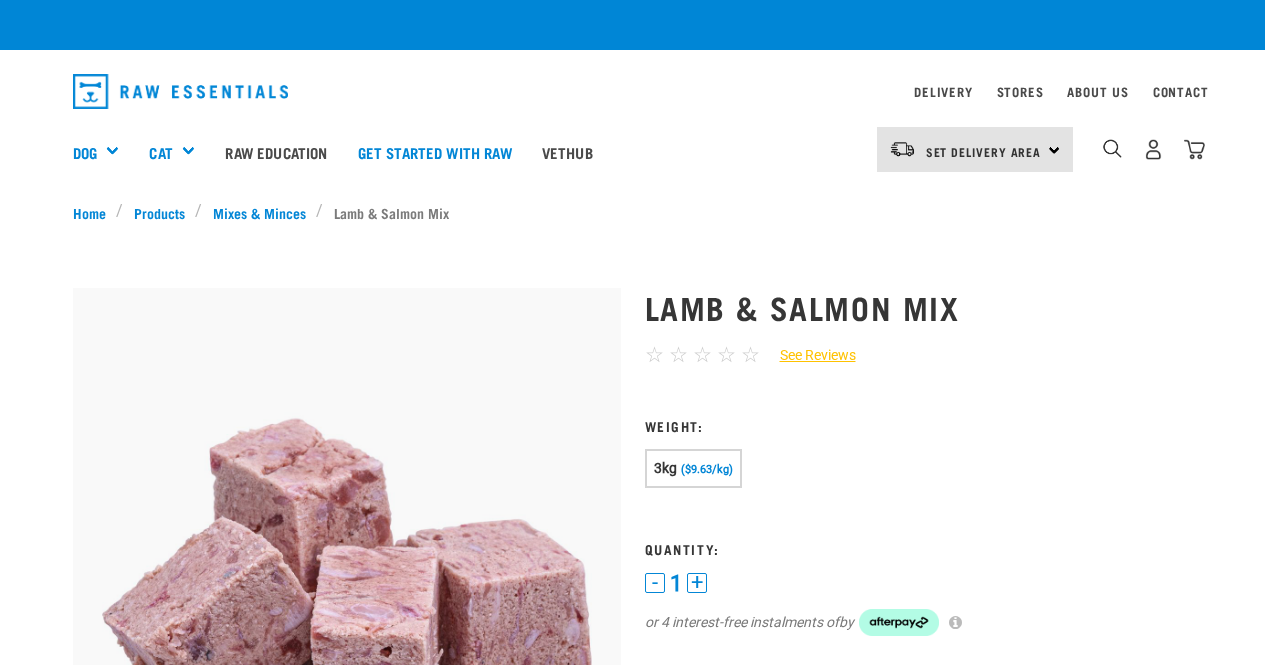 scroll, scrollTop: 0, scrollLeft: 0, axis: both 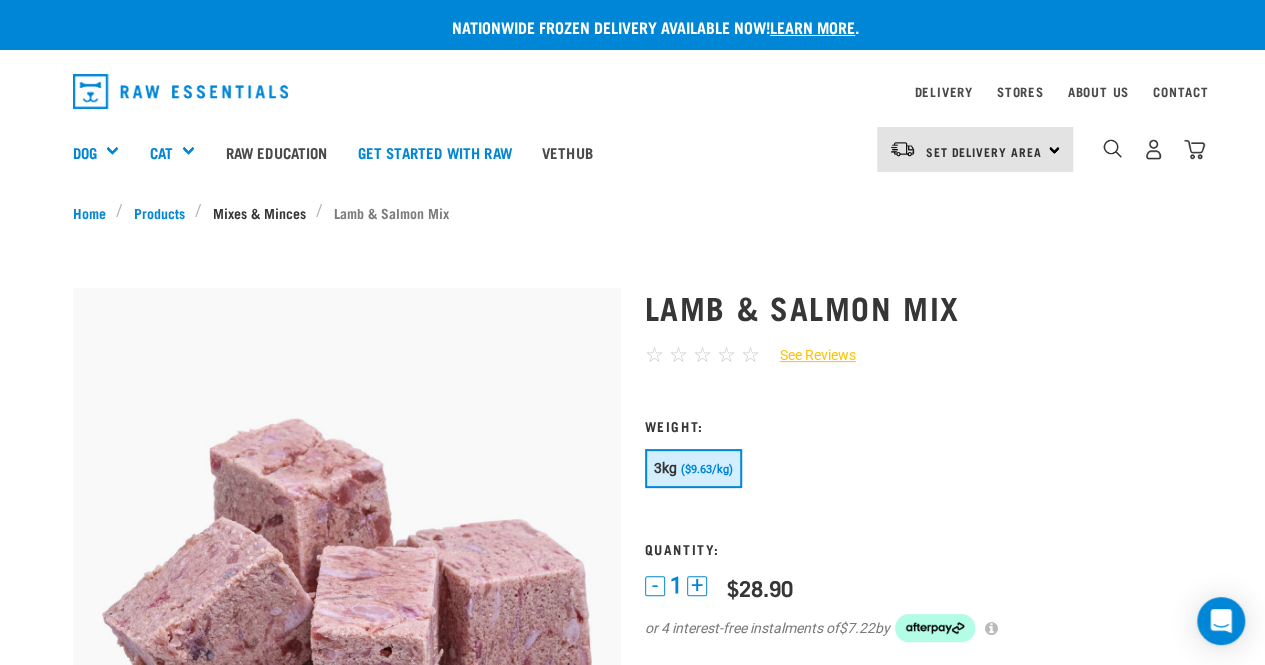 click on "Mixes & Minces" at bounding box center (259, 212) 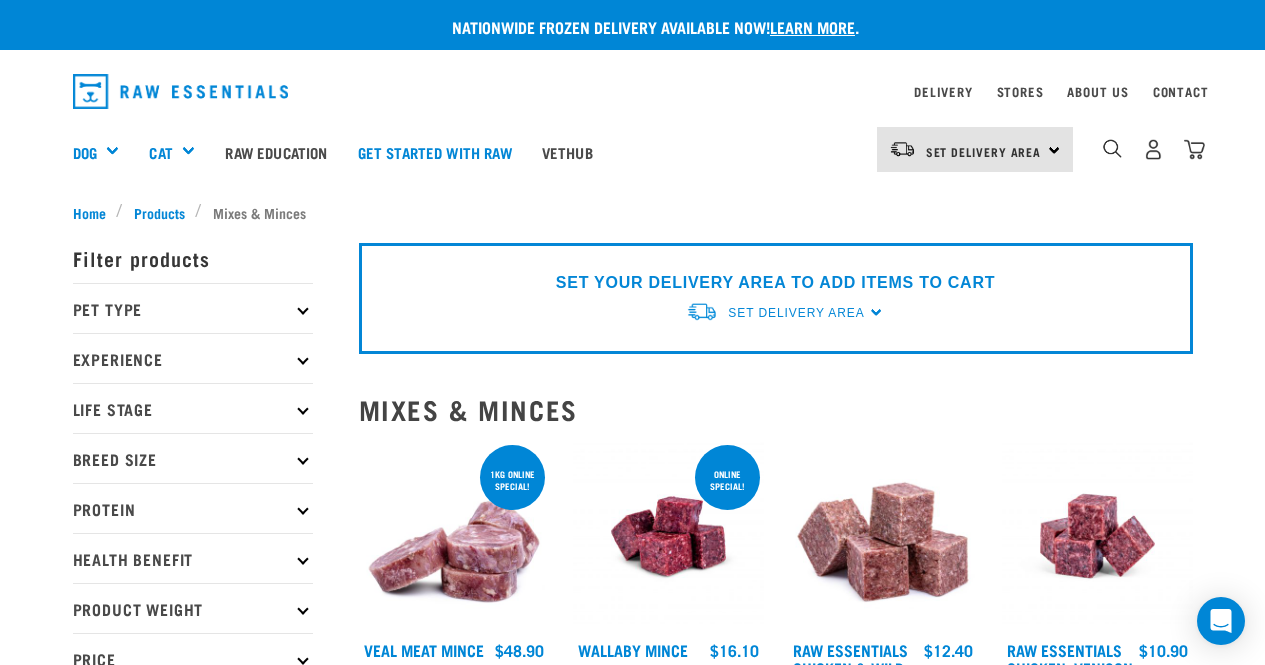scroll, scrollTop: 0, scrollLeft: 0, axis: both 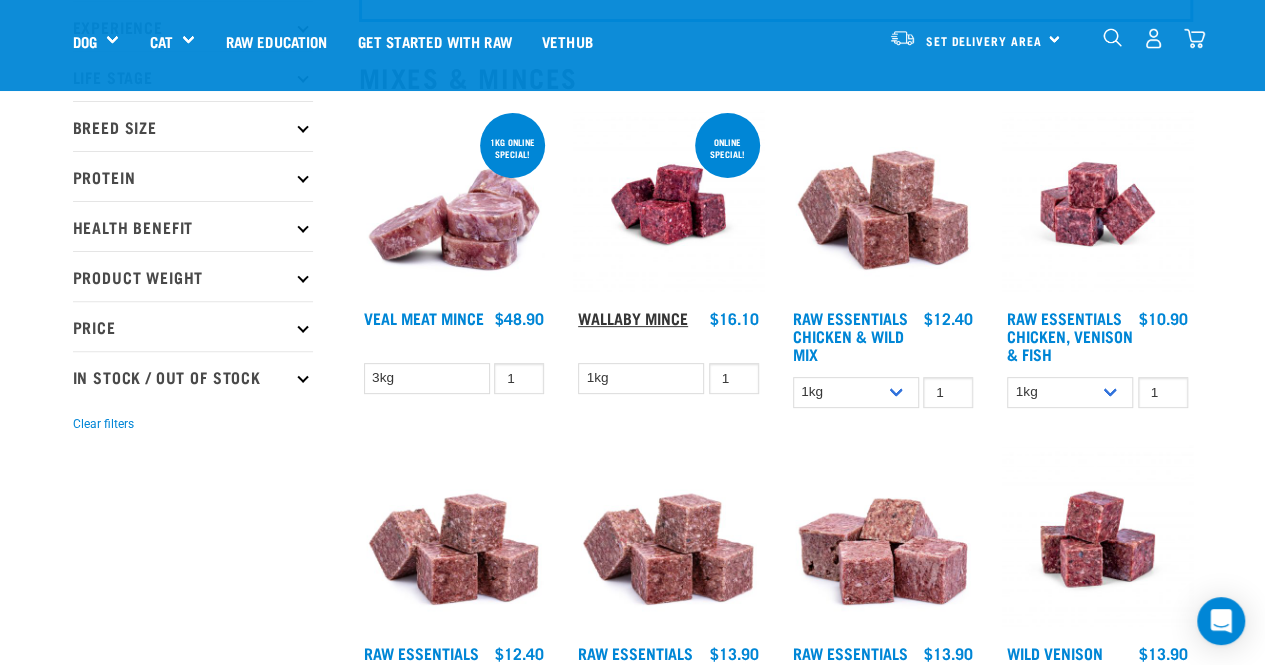 click on "Wallaby Mince" at bounding box center (633, 317) 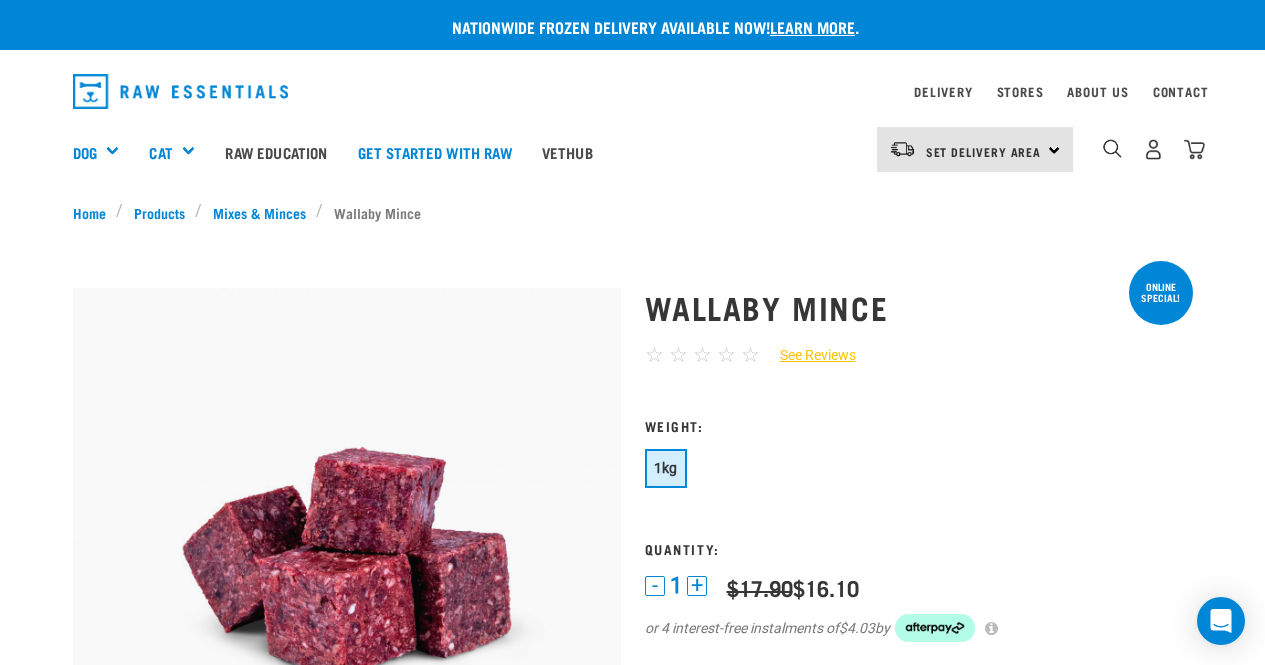 scroll, scrollTop: 0, scrollLeft: 0, axis: both 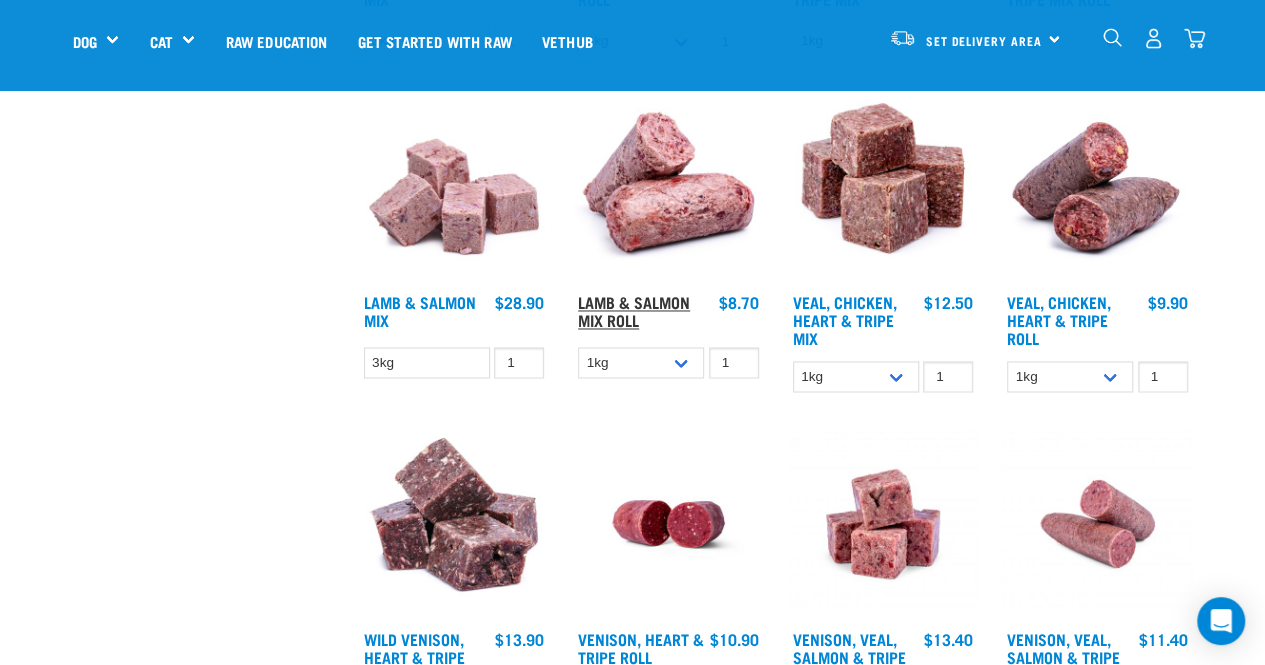 click on "Lamb & Salmon Mix Roll" at bounding box center [634, 310] 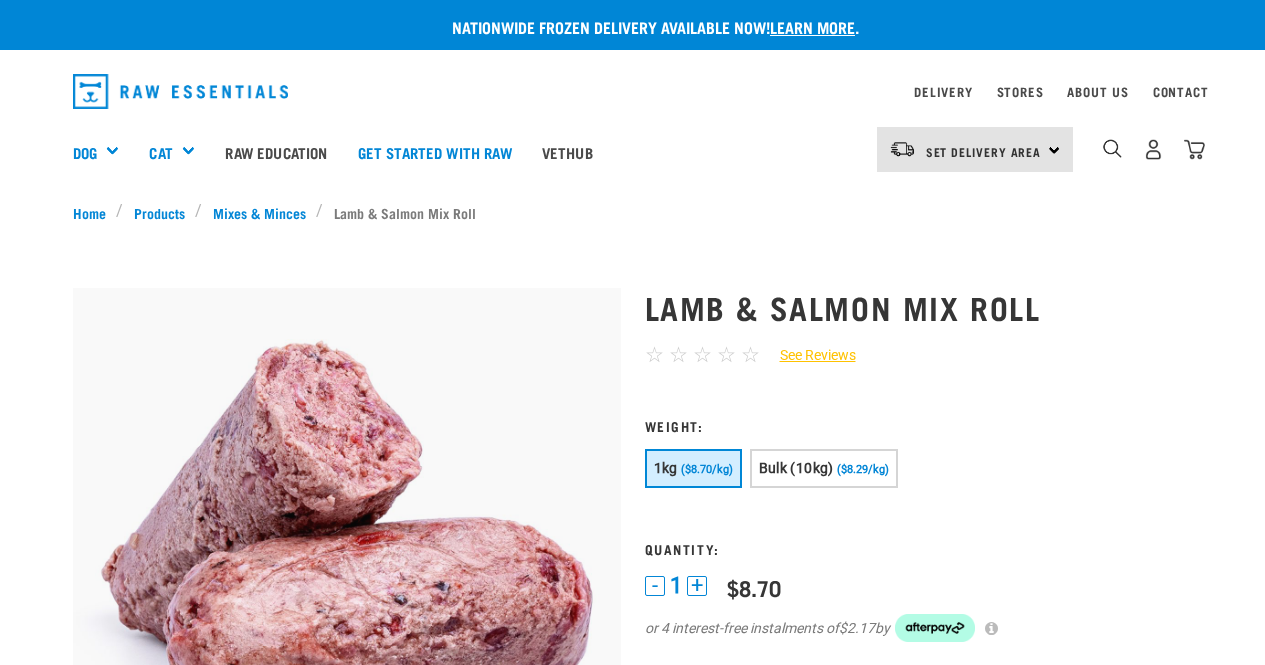scroll, scrollTop: 0, scrollLeft: 0, axis: both 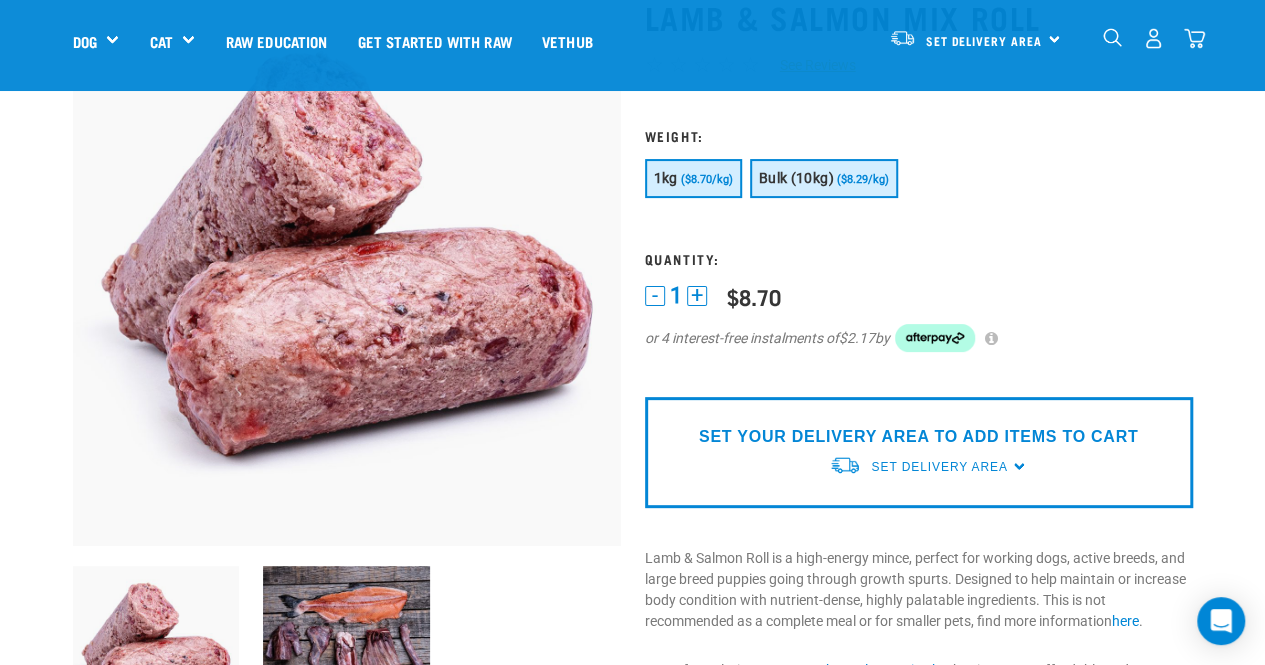 click on "Bulk (10kg)
($8.29/kg)" at bounding box center (824, 178) 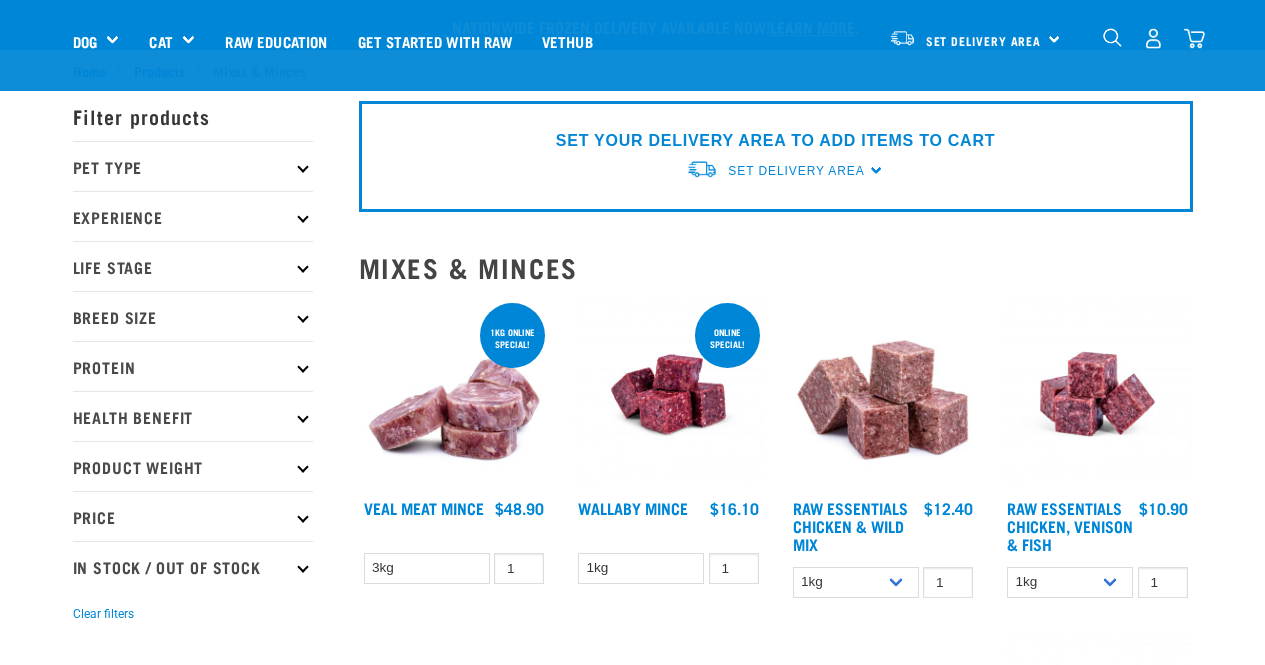 scroll, scrollTop: 1646, scrollLeft: 0, axis: vertical 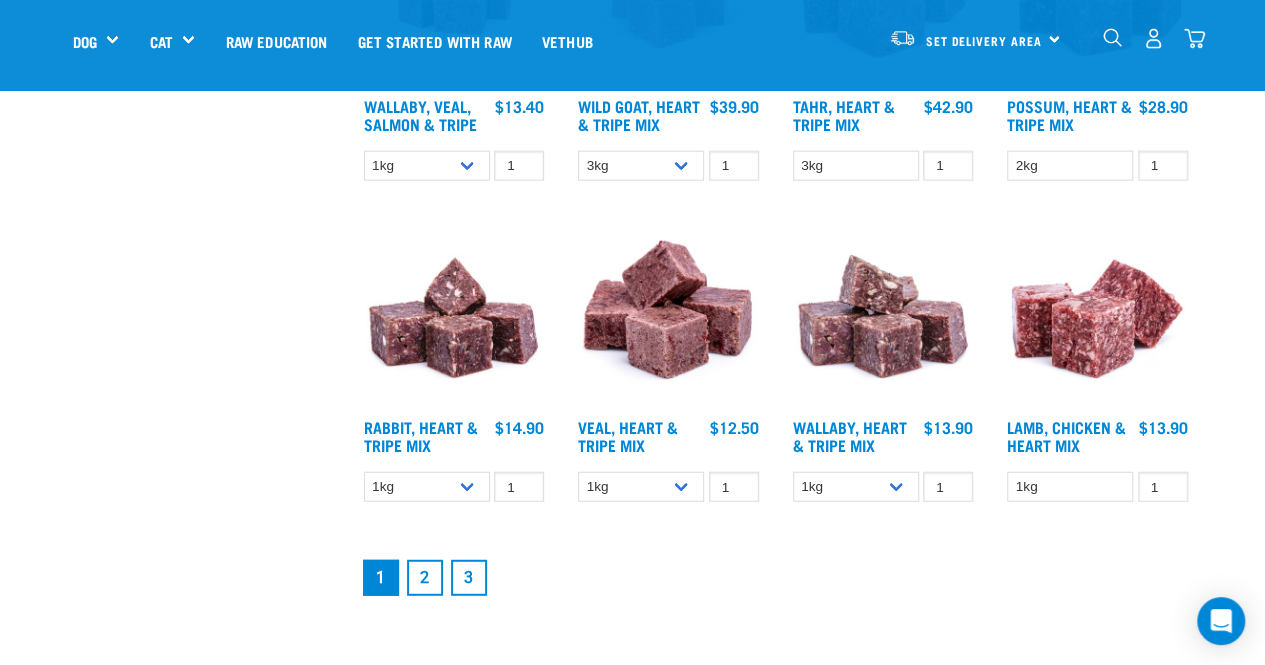 drag, startPoint x: 272, startPoint y: 513, endPoint x: 292, endPoint y: 568, distance: 58.5235 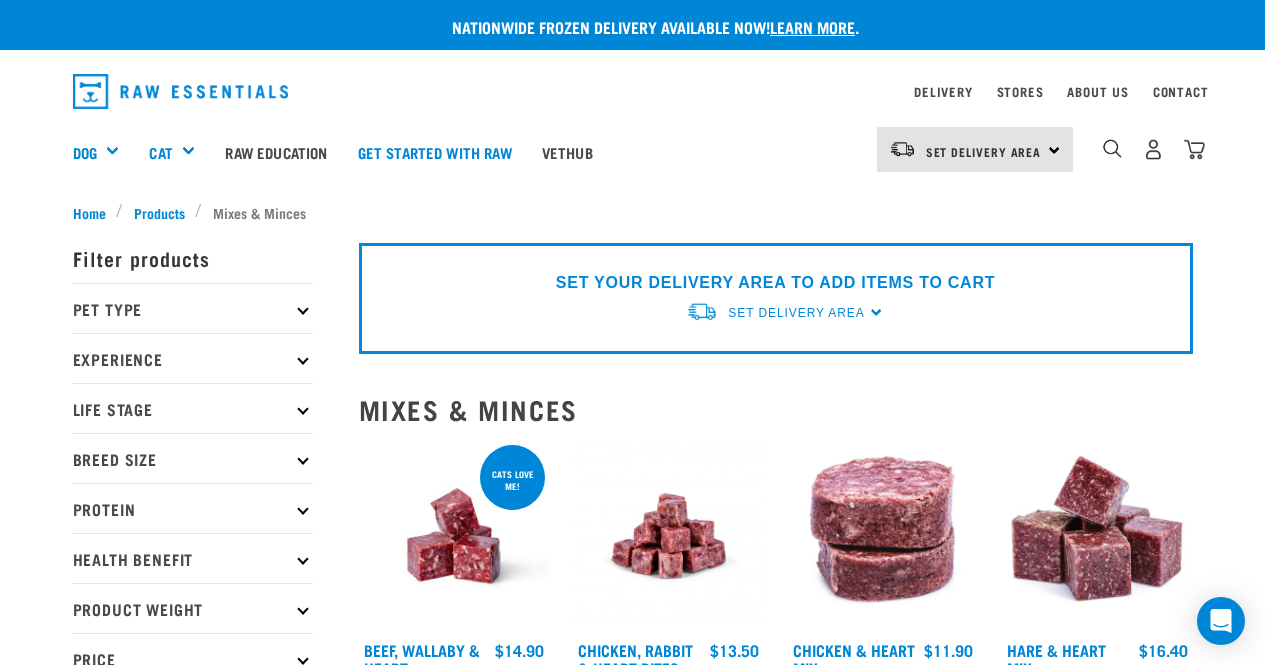 scroll, scrollTop: 0, scrollLeft: 0, axis: both 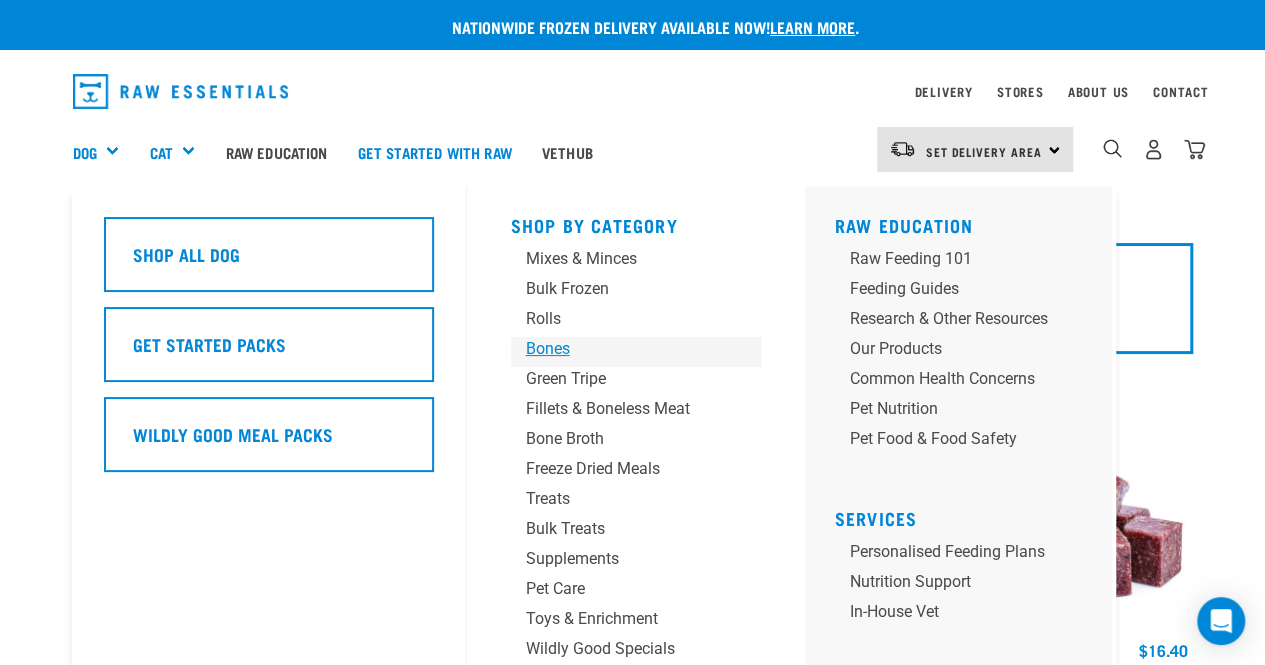 click on "Bones" at bounding box center (619, 349) 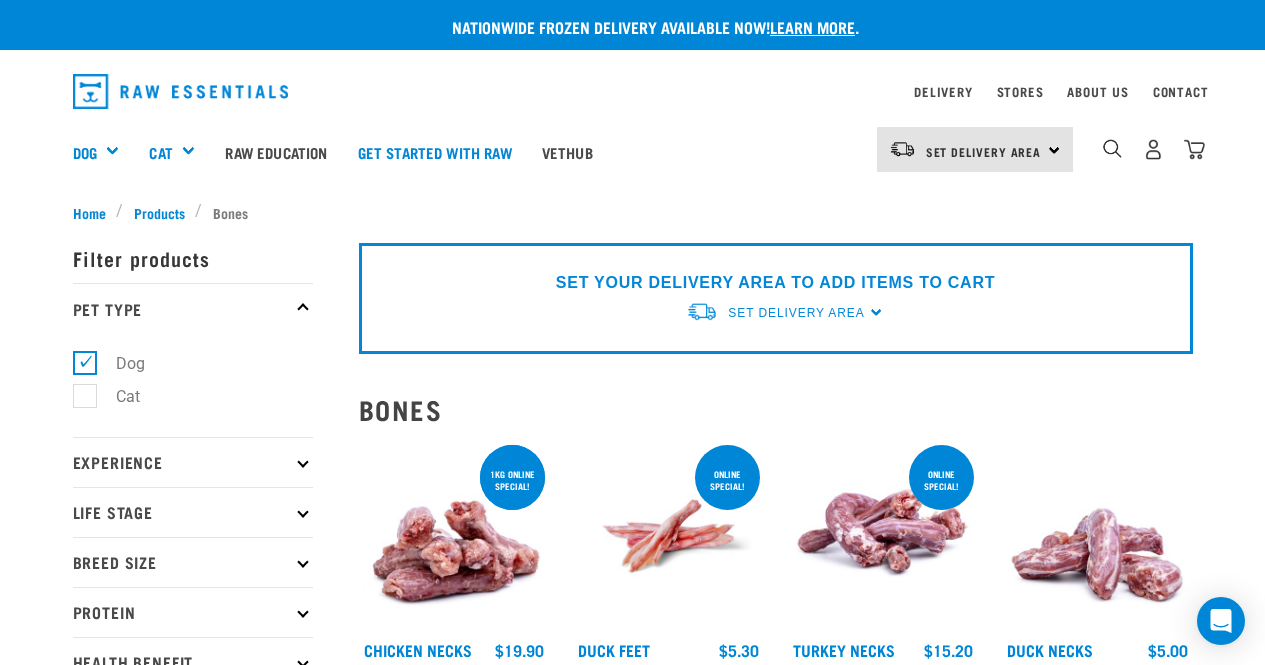 scroll, scrollTop: 0, scrollLeft: 0, axis: both 